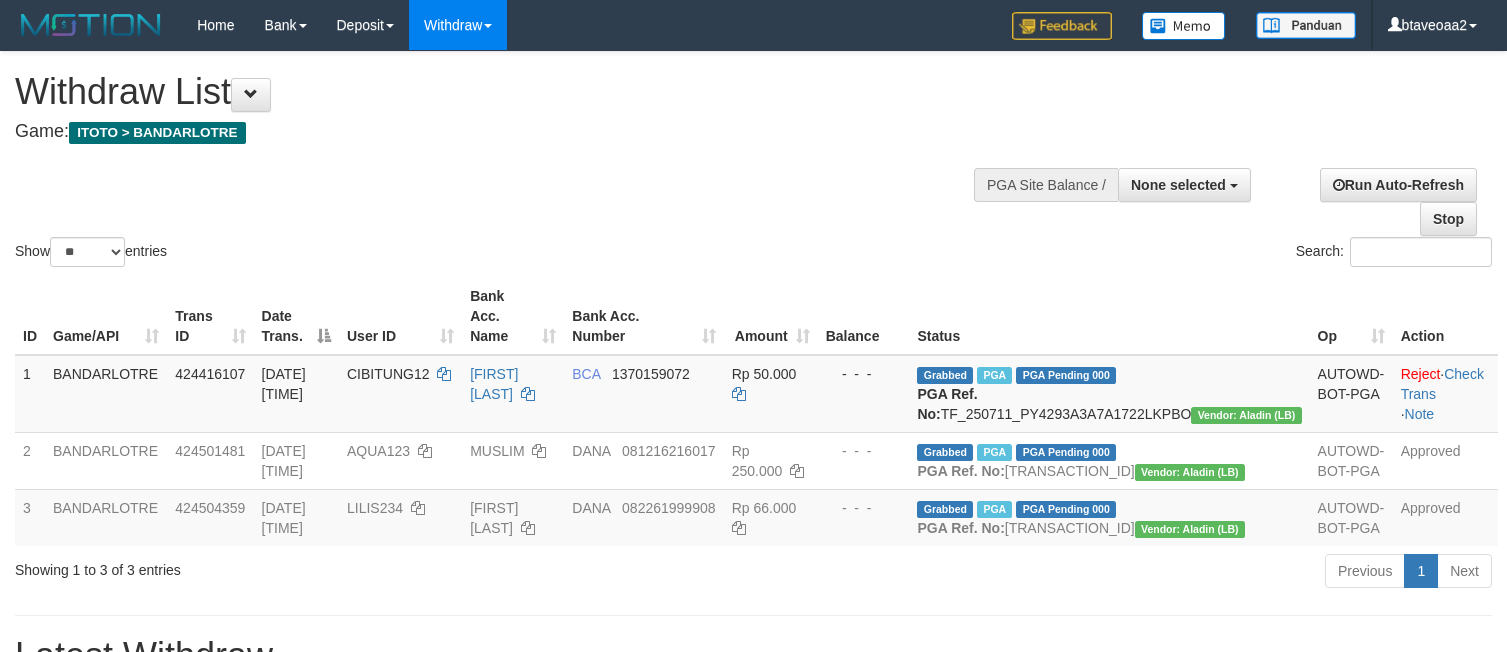 select 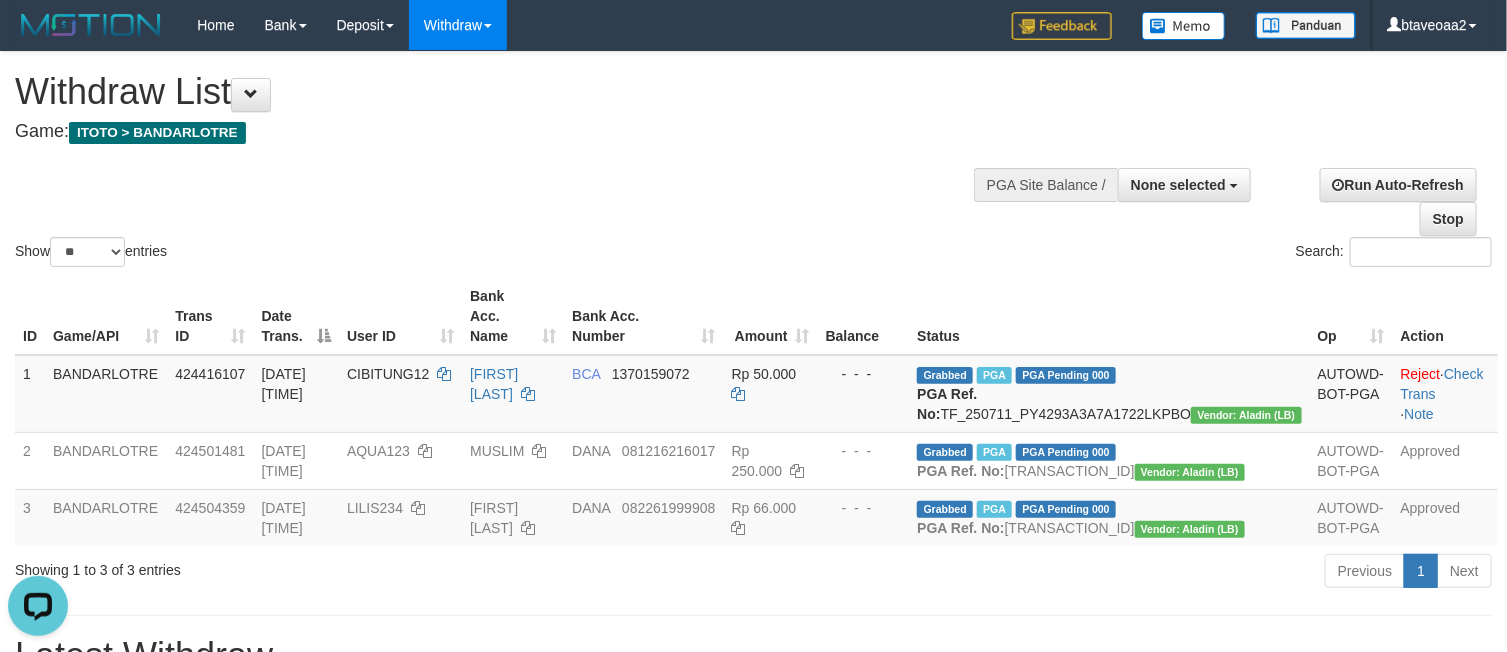 scroll, scrollTop: 0, scrollLeft: 0, axis: both 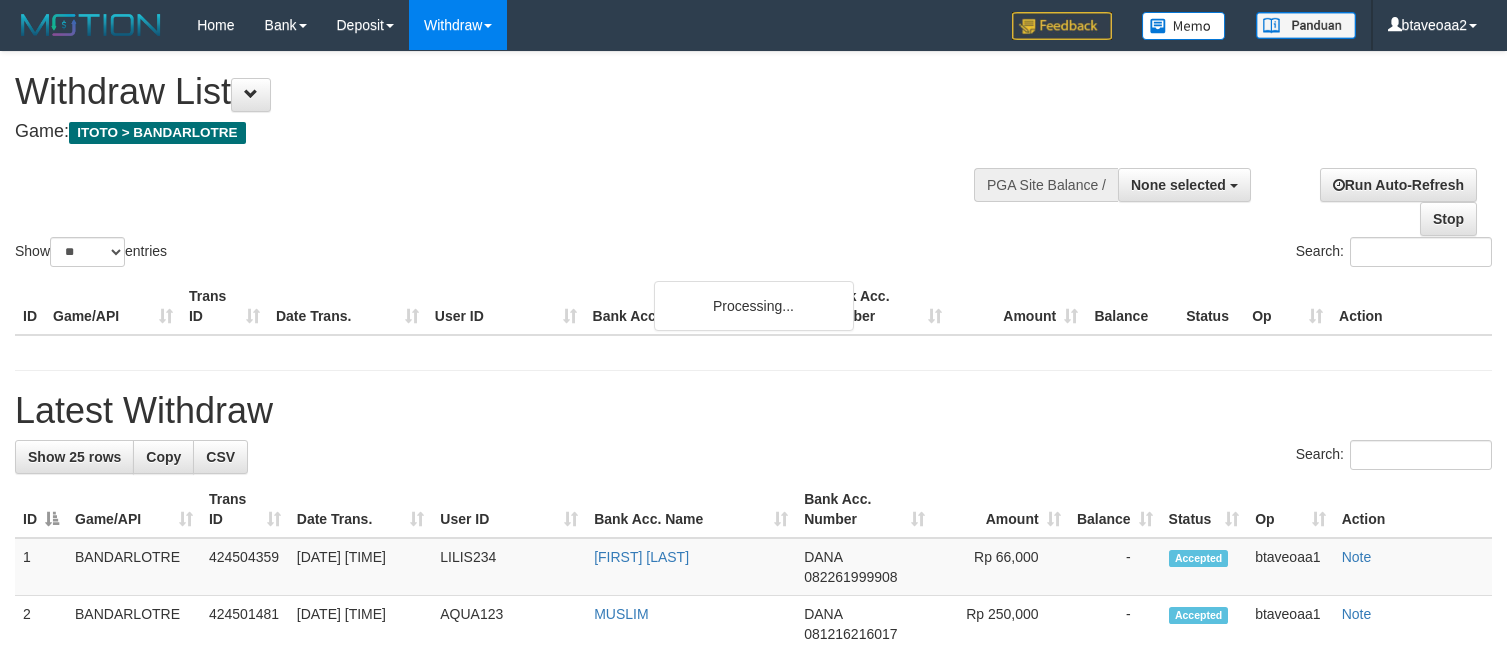 select 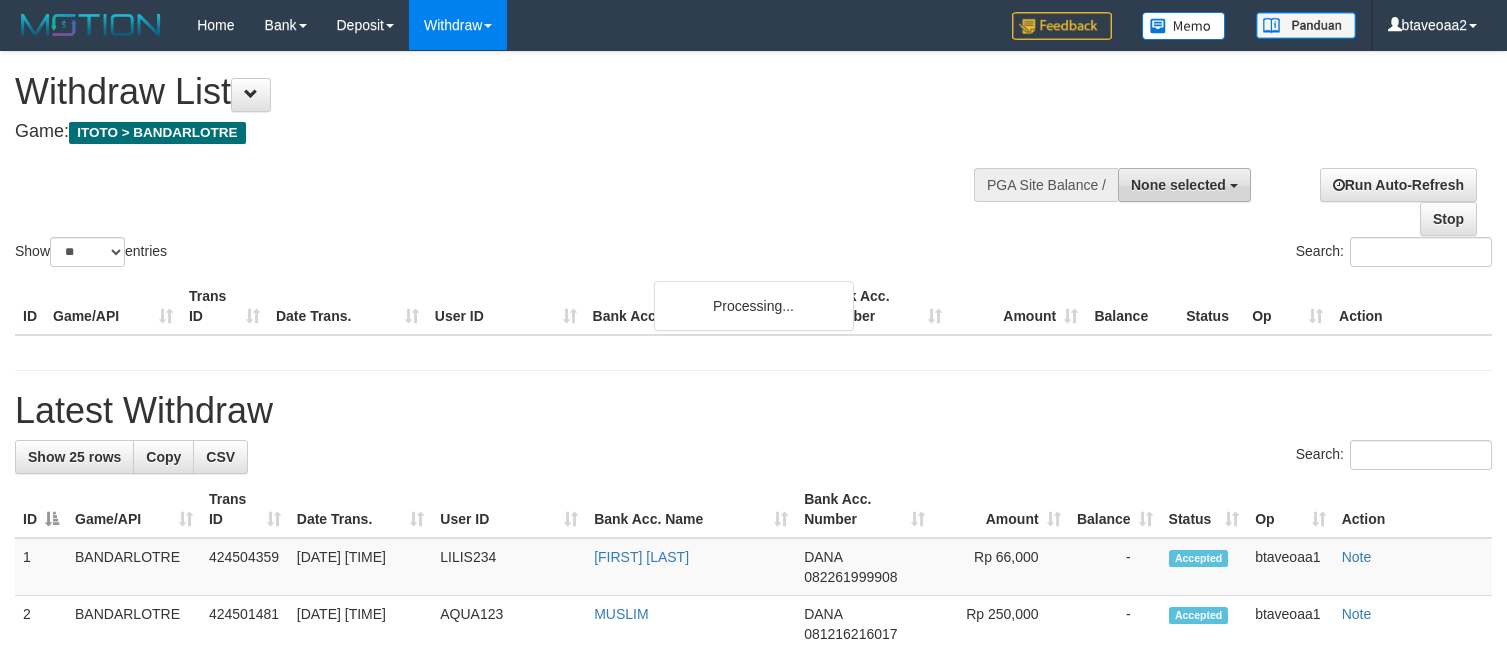 scroll, scrollTop: 0, scrollLeft: 0, axis: both 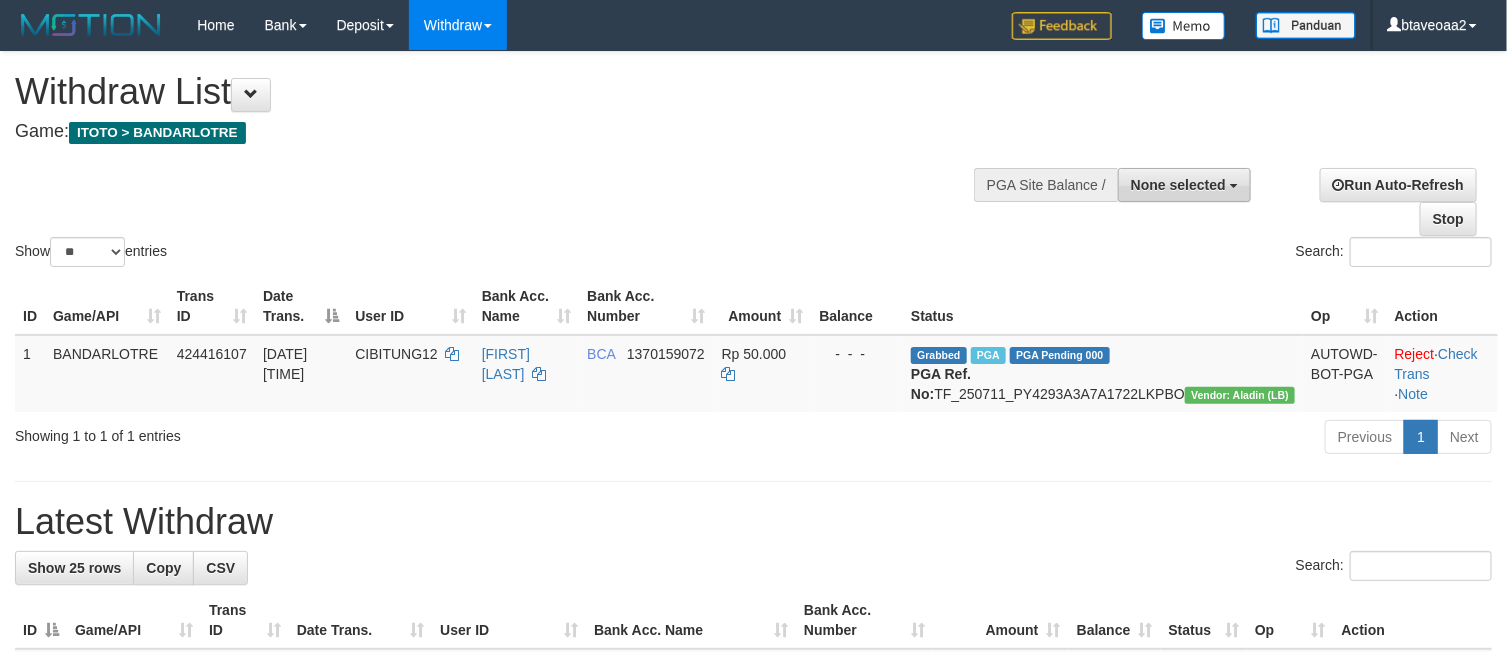 click on "None selected" at bounding box center [1178, 185] 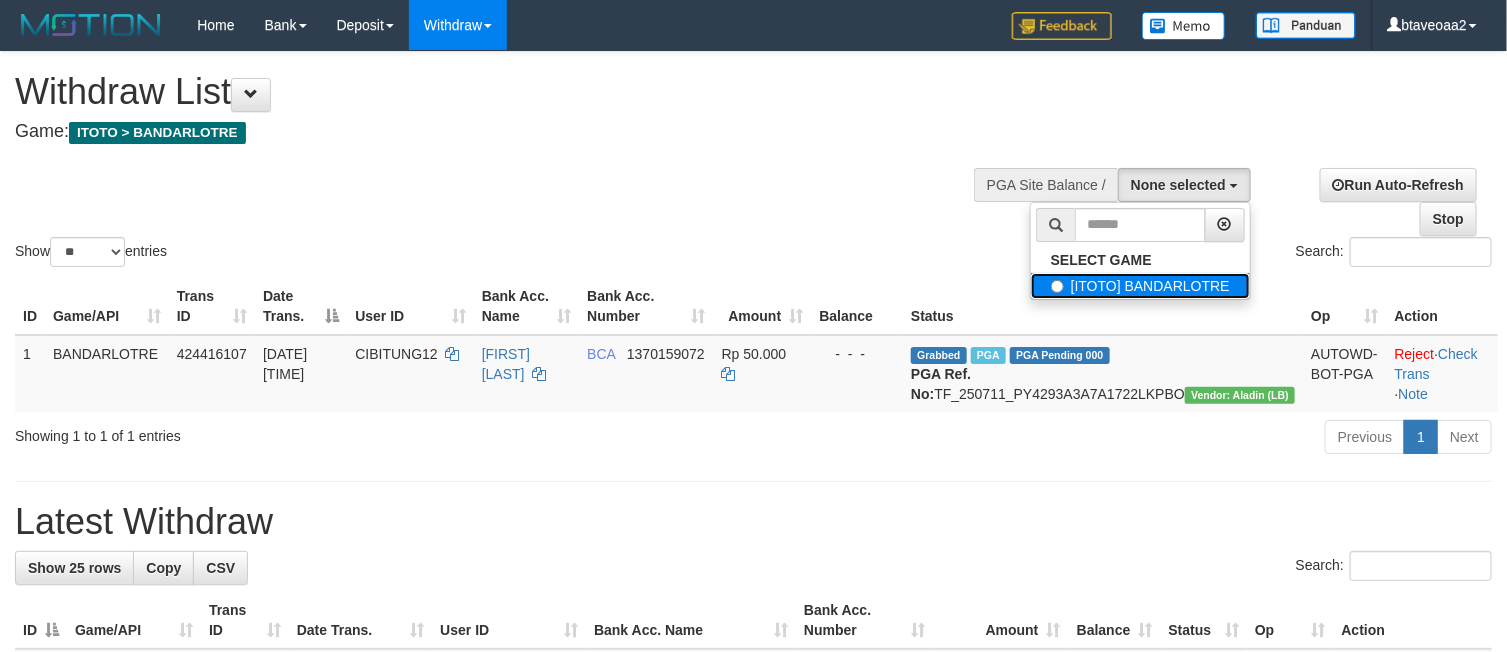 click on "[ITOTO] BANDARLOTRE" at bounding box center (1140, 286) 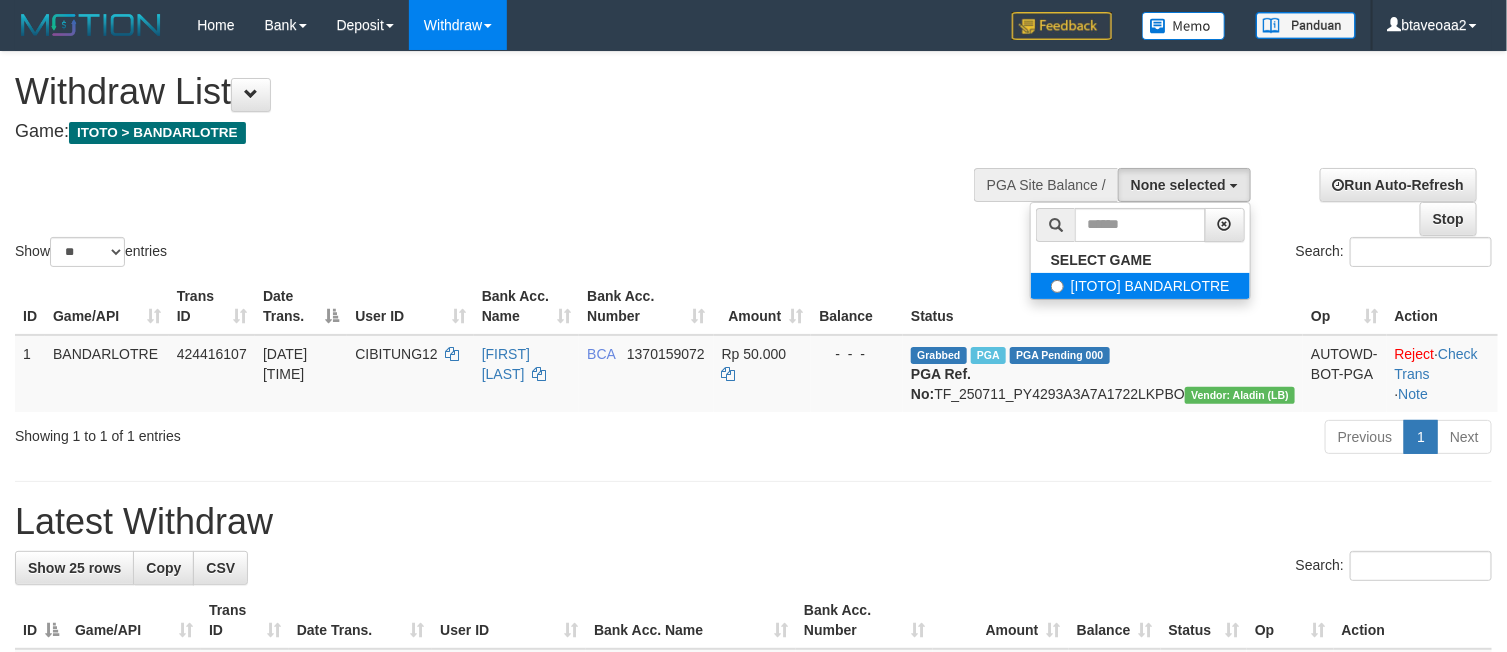 select on "****" 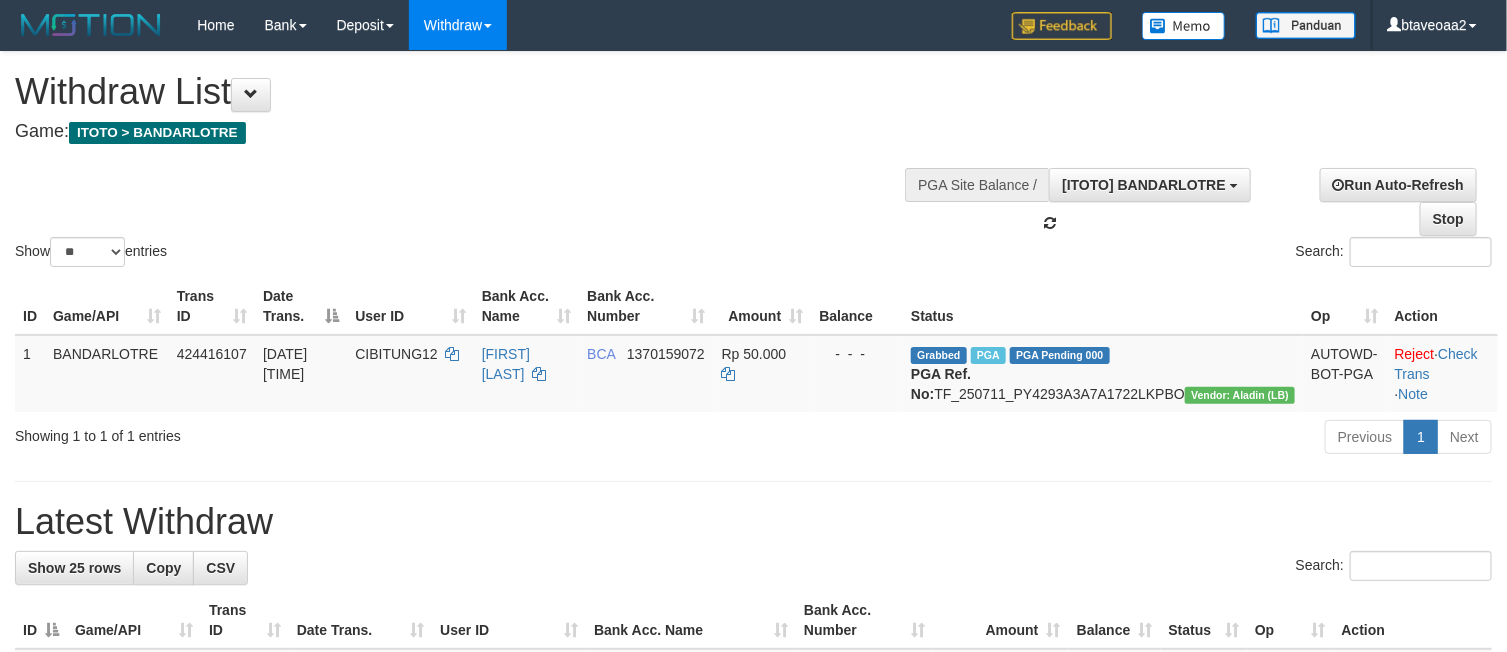 scroll, scrollTop: 18, scrollLeft: 0, axis: vertical 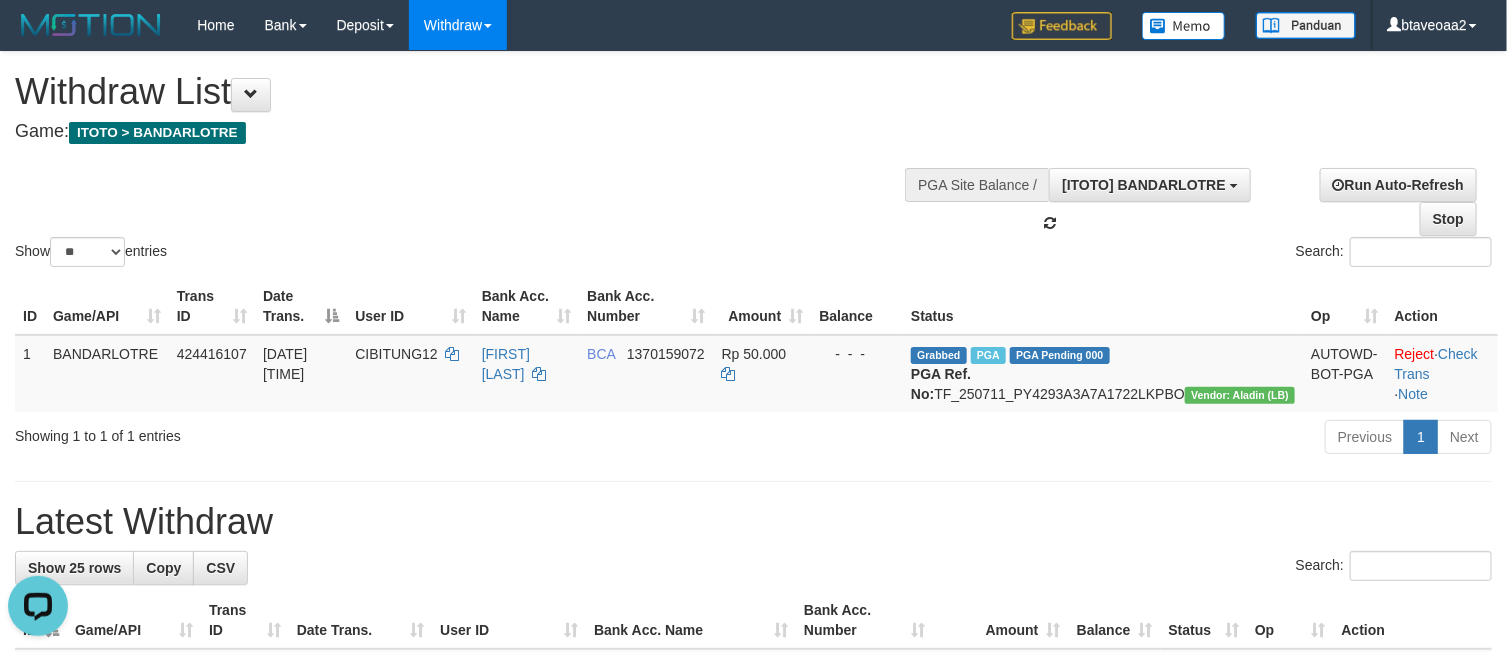 click on "**********" at bounding box center [753, 1070] 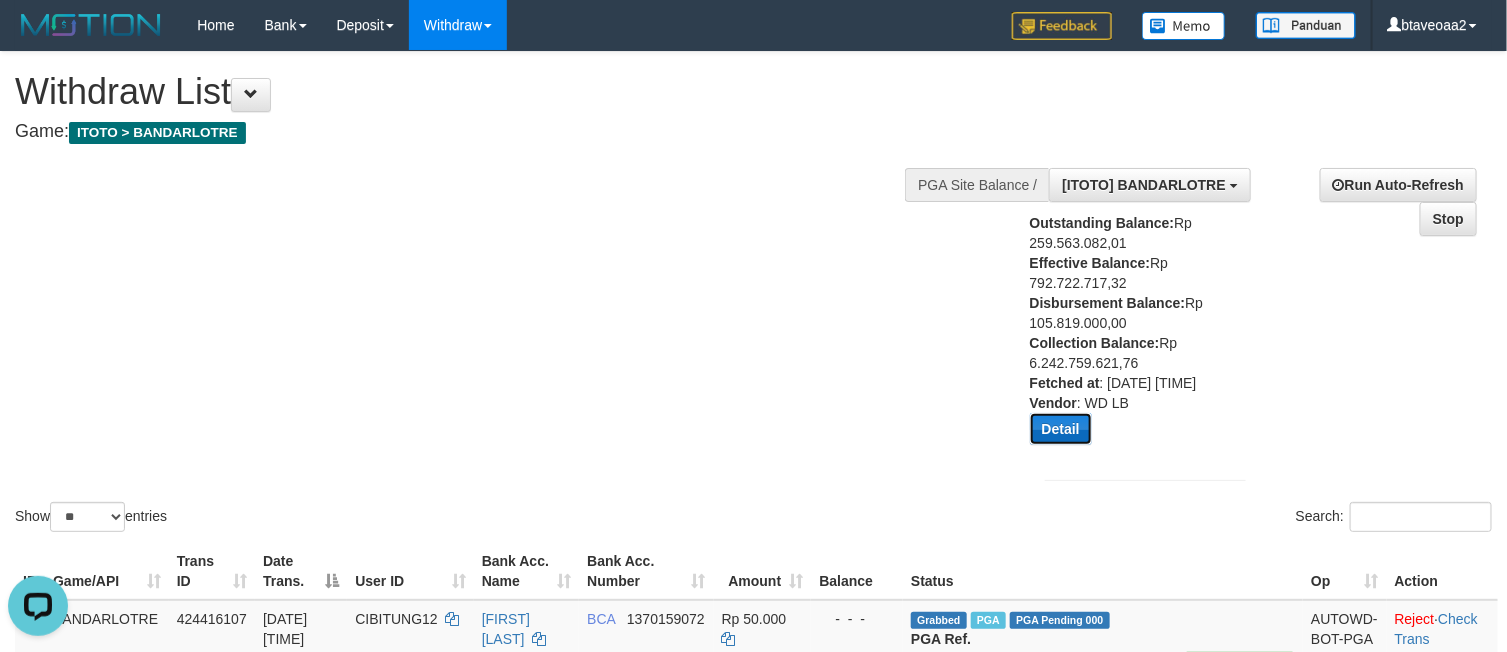 click on "Detail" at bounding box center (1061, 429) 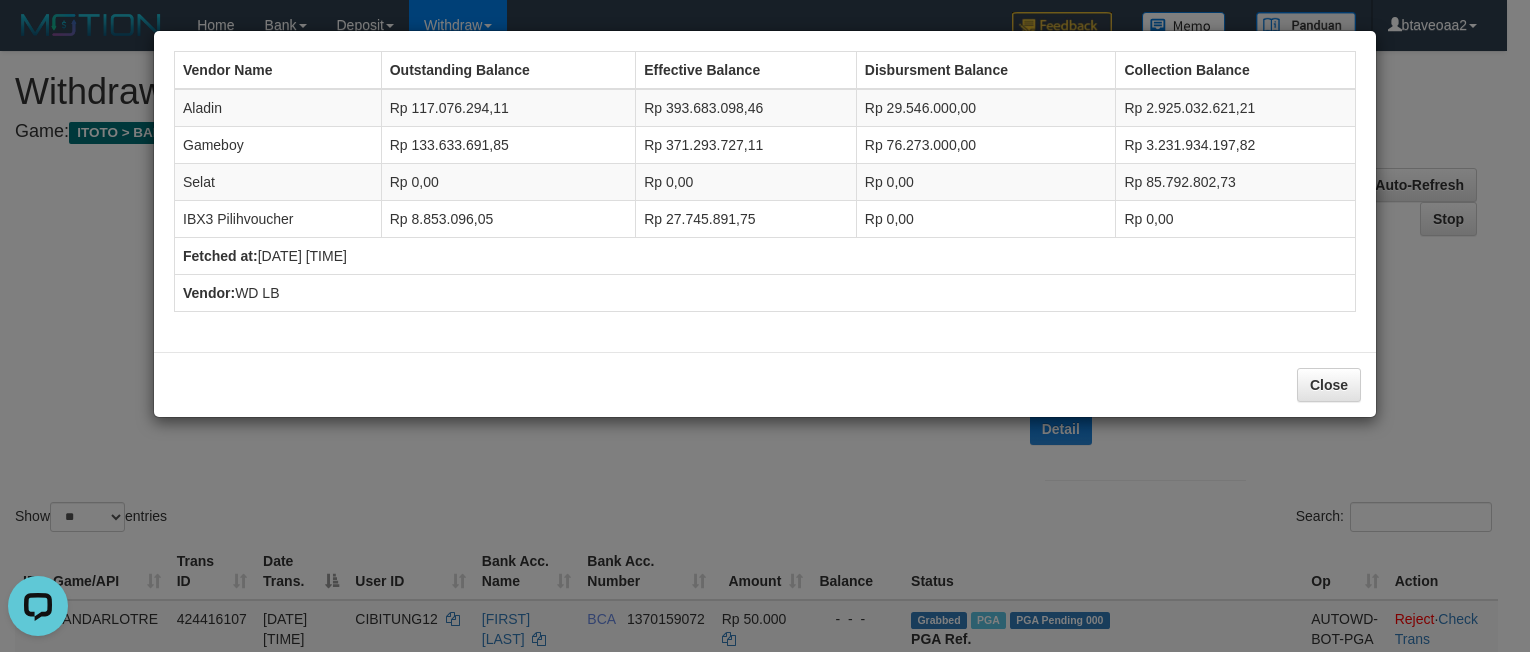 click on "Vendor Name
Outstanding Balance
Effective Balance
Disbursment Balance
Collection Balance
Aladin
Rp 117.076.294,11
Rp 393.683.098,46
Rp 29.546.000,00
Rp 2.925.032.621,21
Gameboy
Rp 133.633.691,85
Rp 371.293.727,11
Rp 76.273.000,00
Rp 3.231.934.197,82
Selat
Rp 0,00
Rp 0,00
Rp 0,00
Rp 85.792.802,73
IBX3 Pilihvoucher
Rp 8.853.096,05
Rp 27.745.891,75
Rp 0,00" at bounding box center [765, 326] 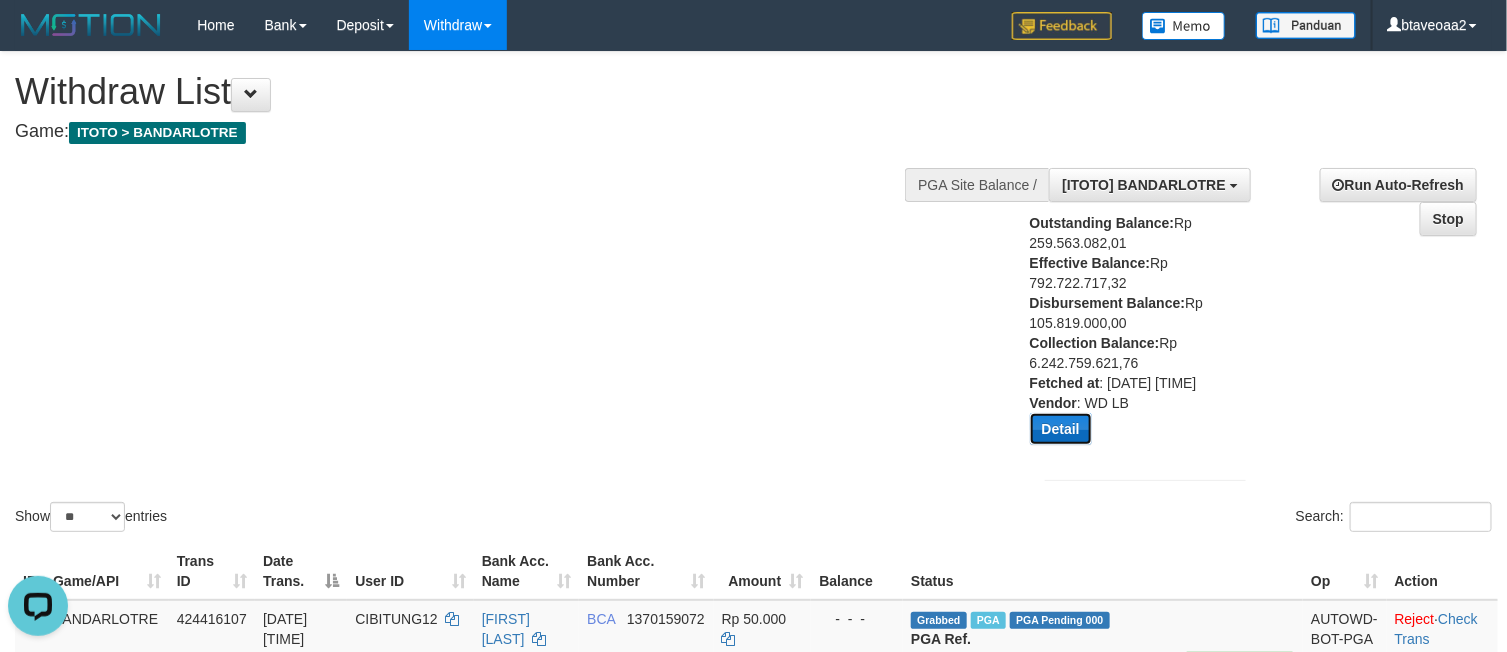 click on "Detail" at bounding box center [1061, 429] 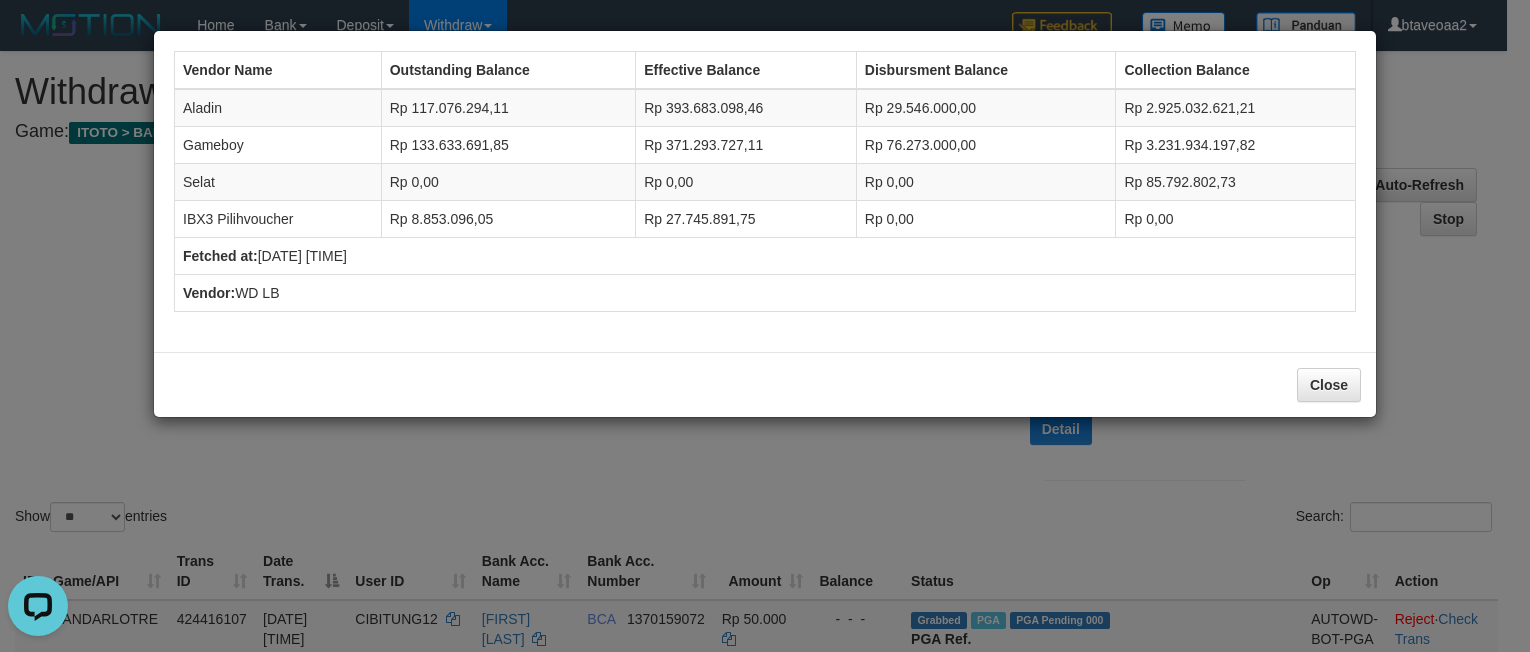 click on "Vendor Name
Outstanding Balance
Effective Balance
Disbursment Balance
Collection Balance
Aladin
Rp 117.076.294,11
Rp 393.683.098,46
Rp 29.546.000,00
Rp 2.925.032.621,21
Gameboy
Rp 133.633.691,85
Rp 371.293.727,11
Rp 76.273.000,00
Rp 3.231.934.197,82
Selat
Rp 0,00
Rp 0,00
Rp 0,00
Rp 85.792.802,73
IBX3 Pilihvoucher
Rp 8.853.096,05
Rp 27.745.891,75
Rp 0,00" at bounding box center [765, 326] 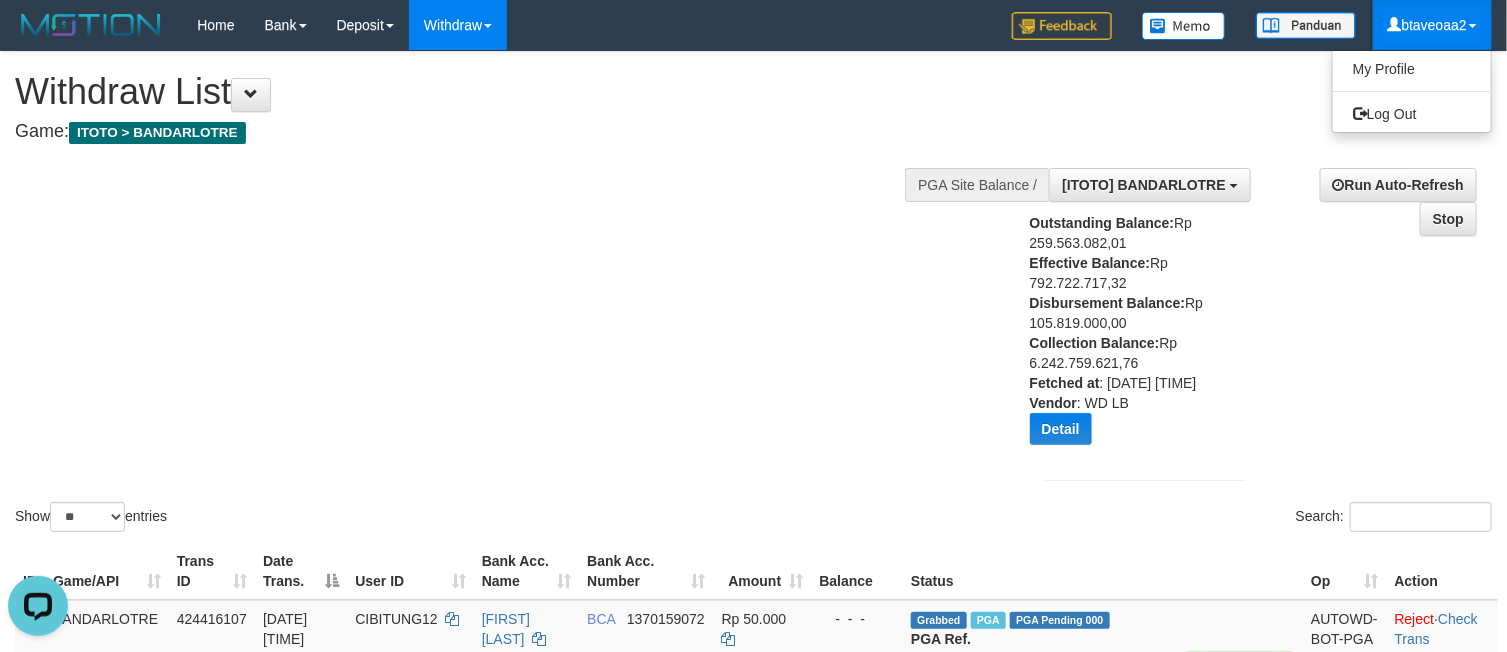 click on "btaveoaa2" at bounding box center (1432, 25) 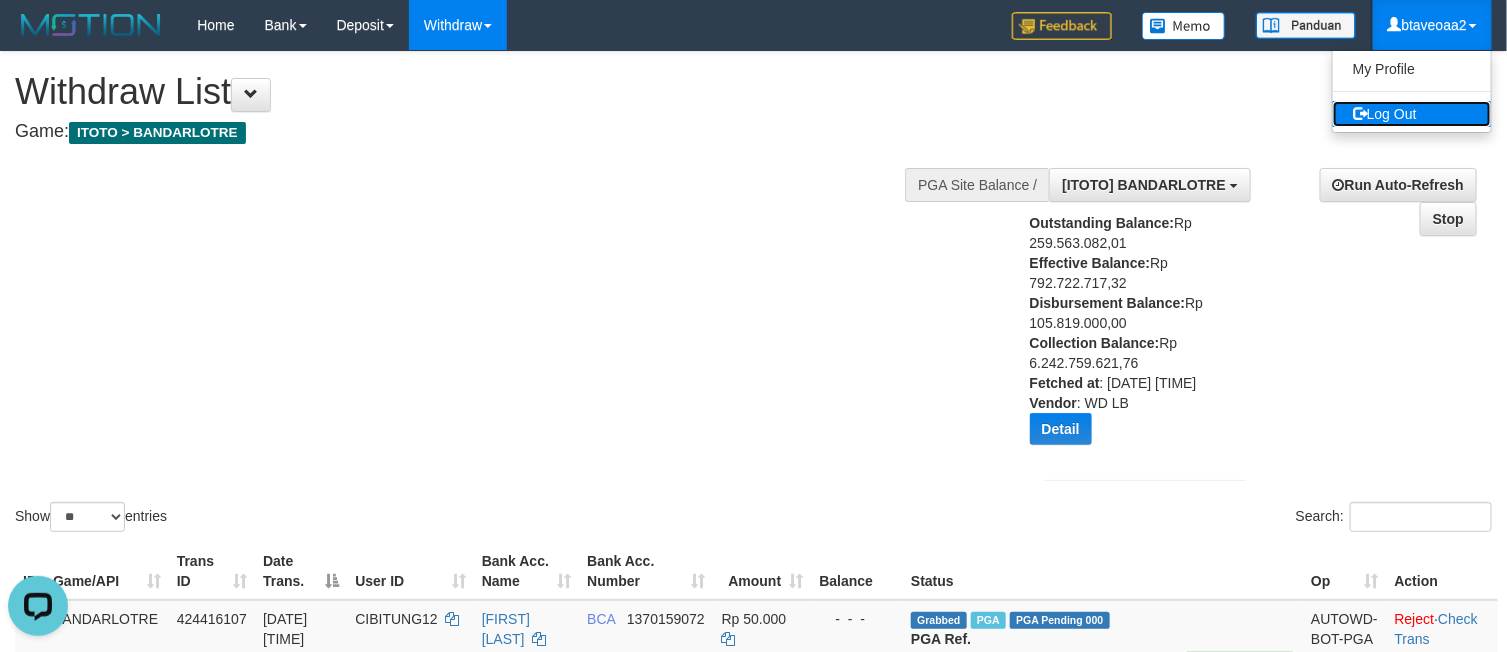 click on "Log Out" at bounding box center (1412, 114) 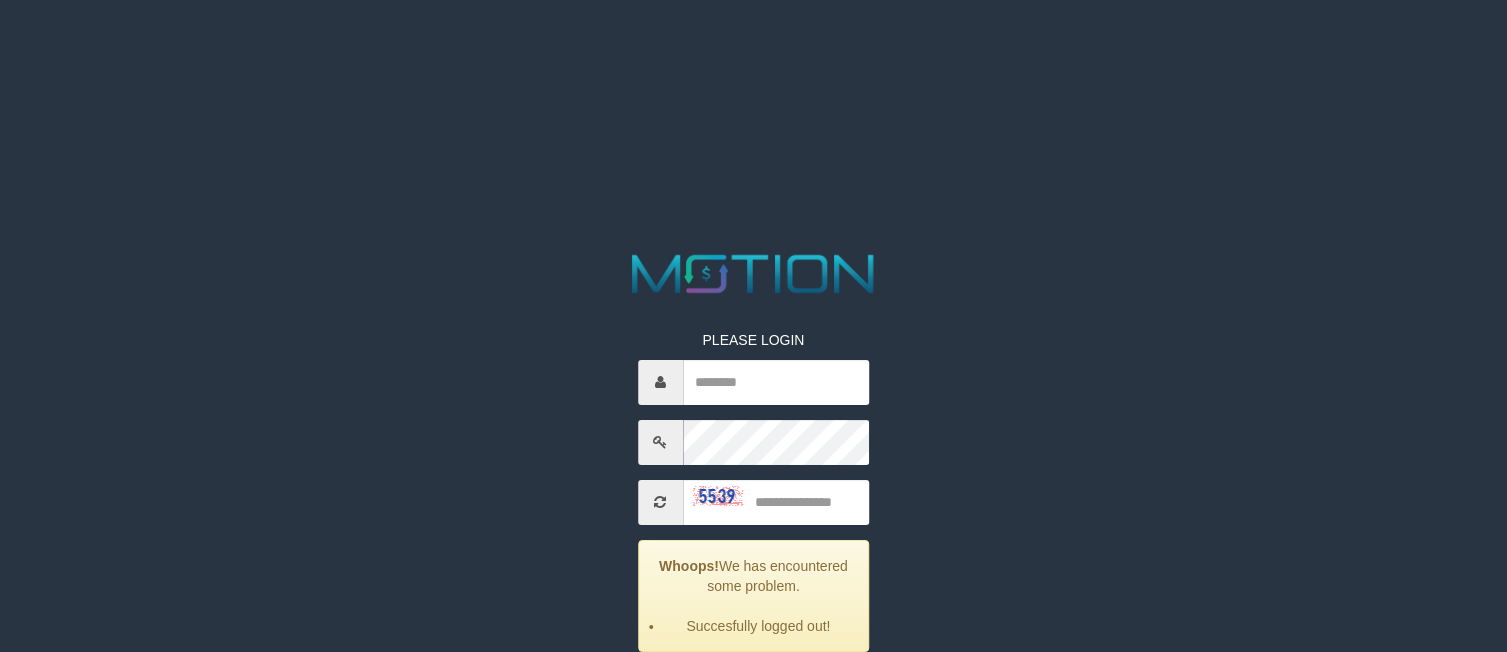 scroll, scrollTop: 0, scrollLeft: 0, axis: both 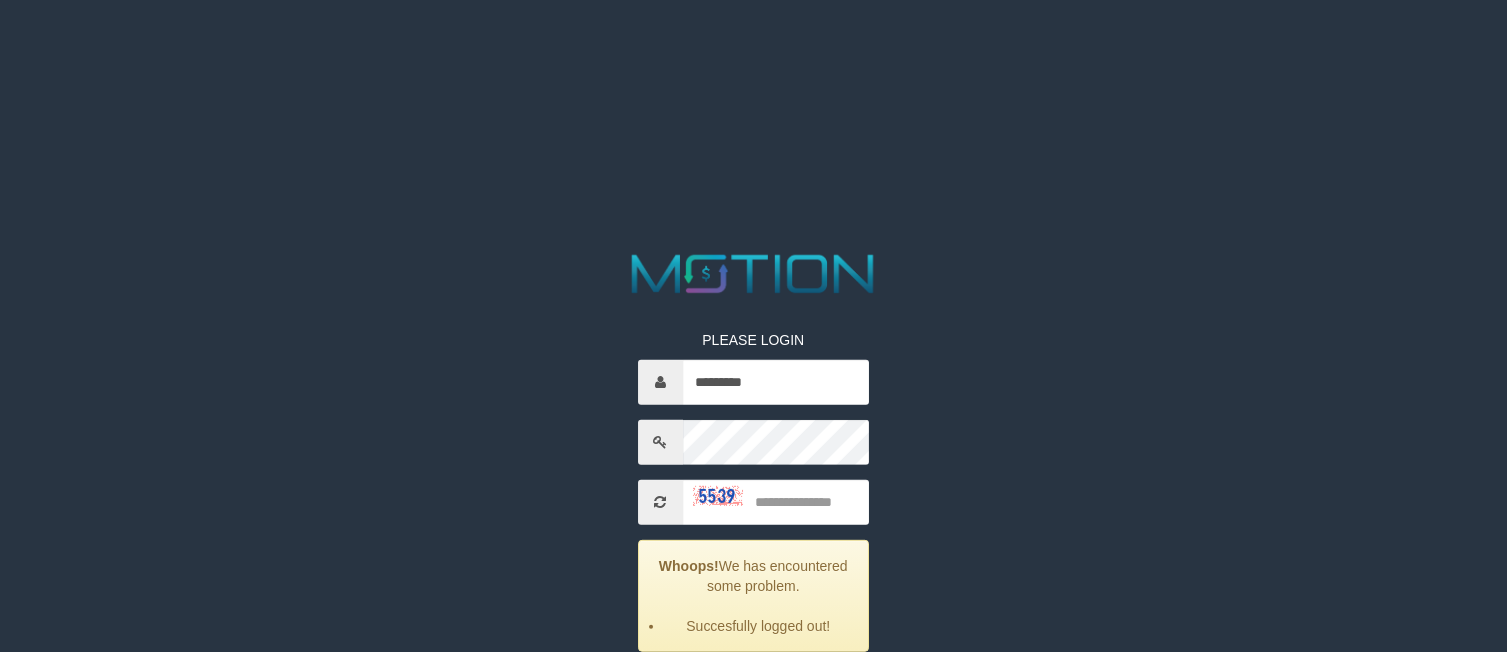 drag, startPoint x: 1441, startPoint y: 133, endPoint x: 1473, endPoint y: 124, distance: 33.24154 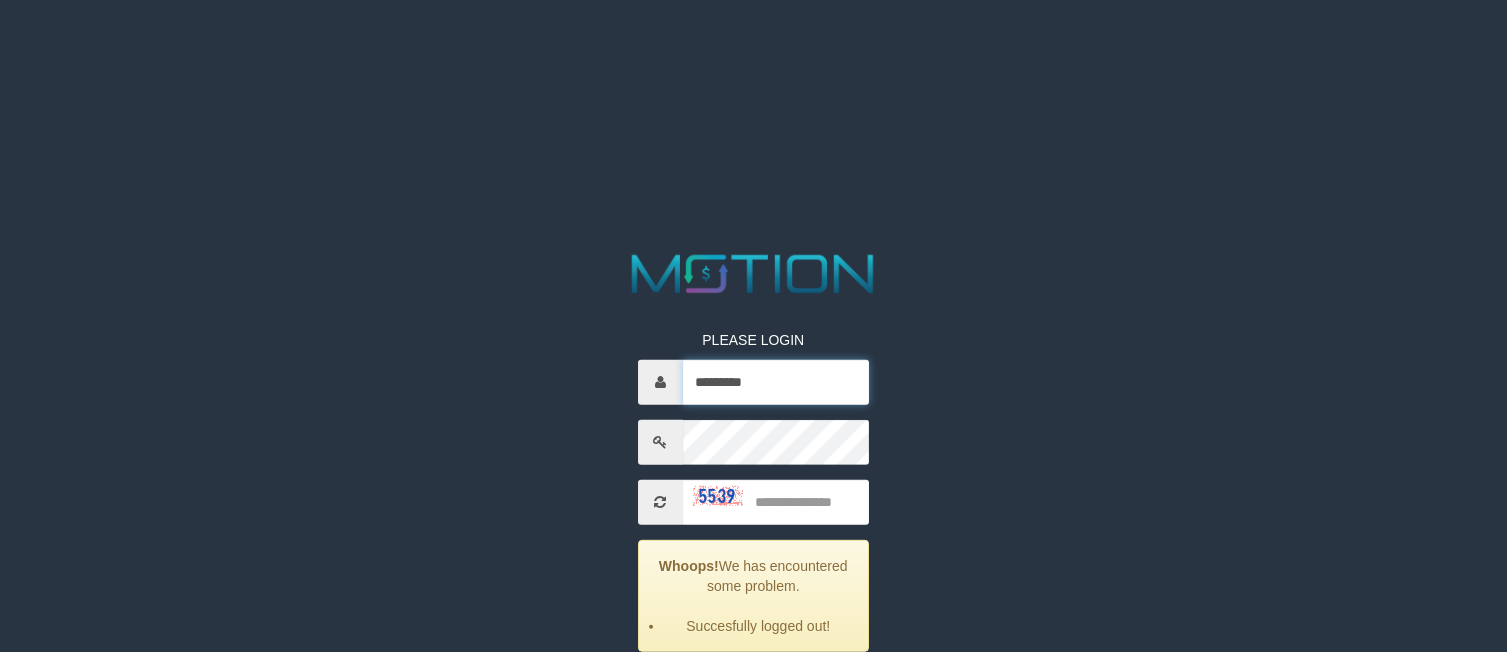 click on "*********" at bounding box center [776, 382] 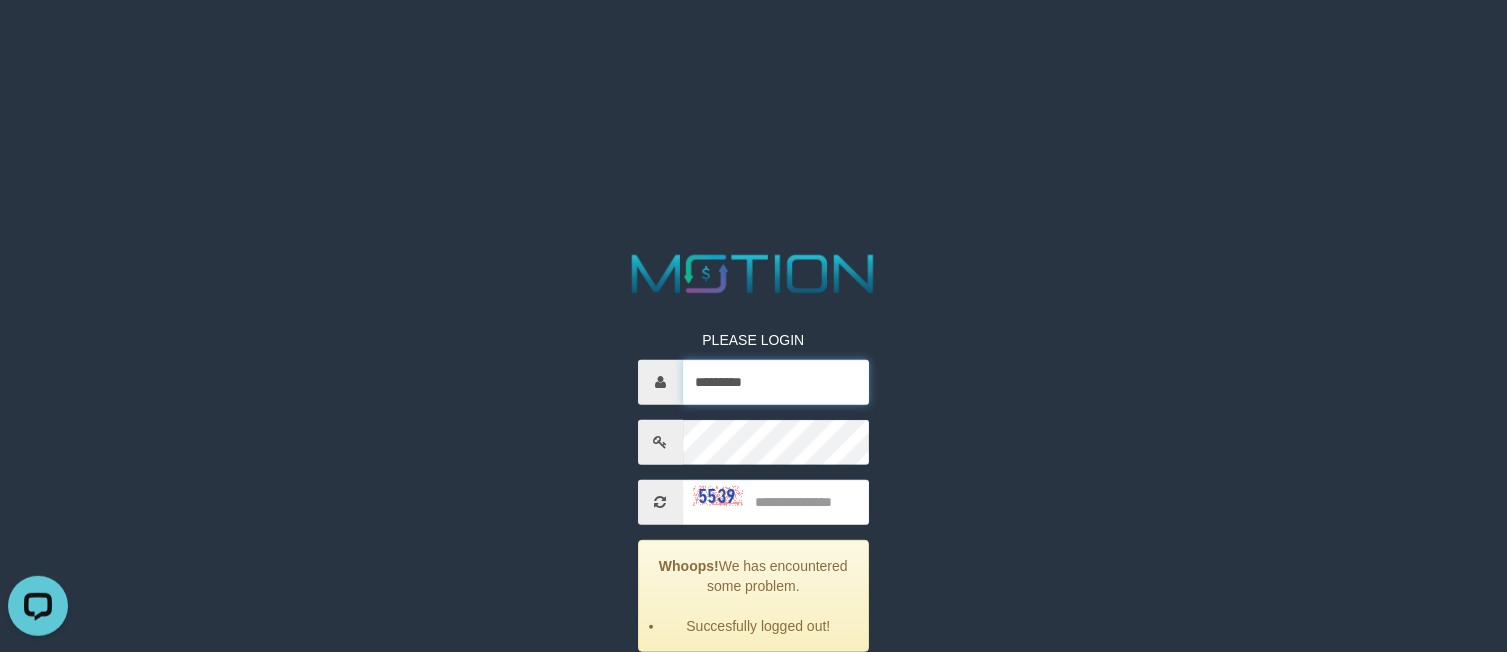 scroll, scrollTop: 0, scrollLeft: 0, axis: both 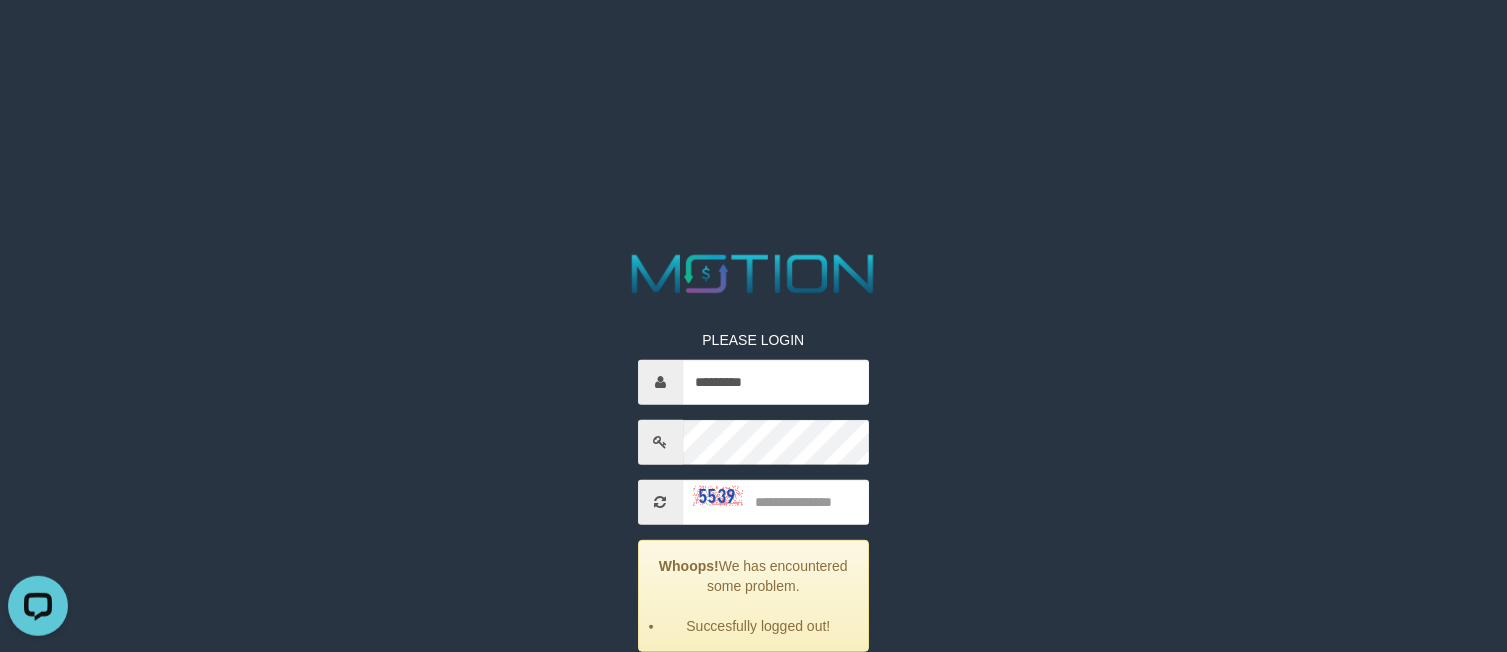 click on "PLEASE LOGIN
*********
Whoops!  We has encountered some problem.
Succesfully logged out!
*****
code © 2012-2018 dwg" at bounding box center (753, 25) 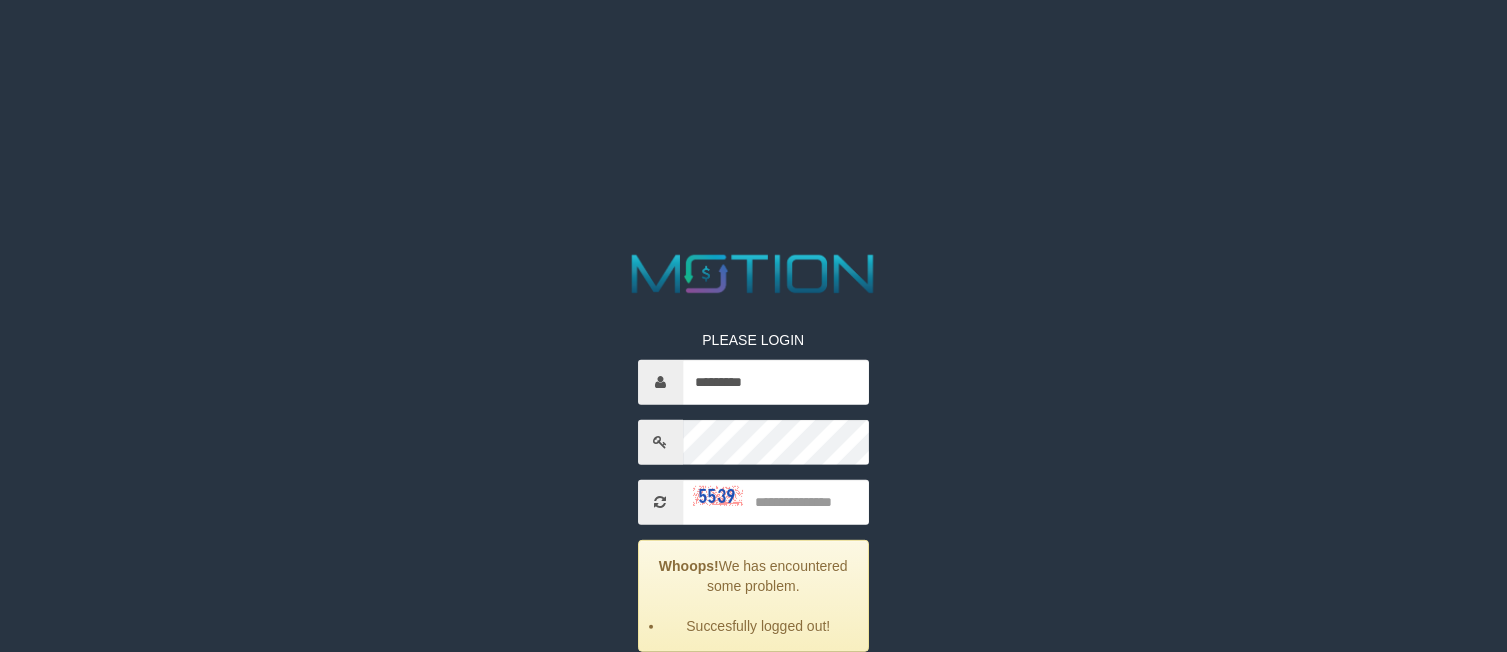 click on "PLEASE LOGIN
*********
Whoops!  We has encountered some problem.
Succesfully logged out!
*****
code © 2012-2018 dwg" at bounding box center (753, 25) 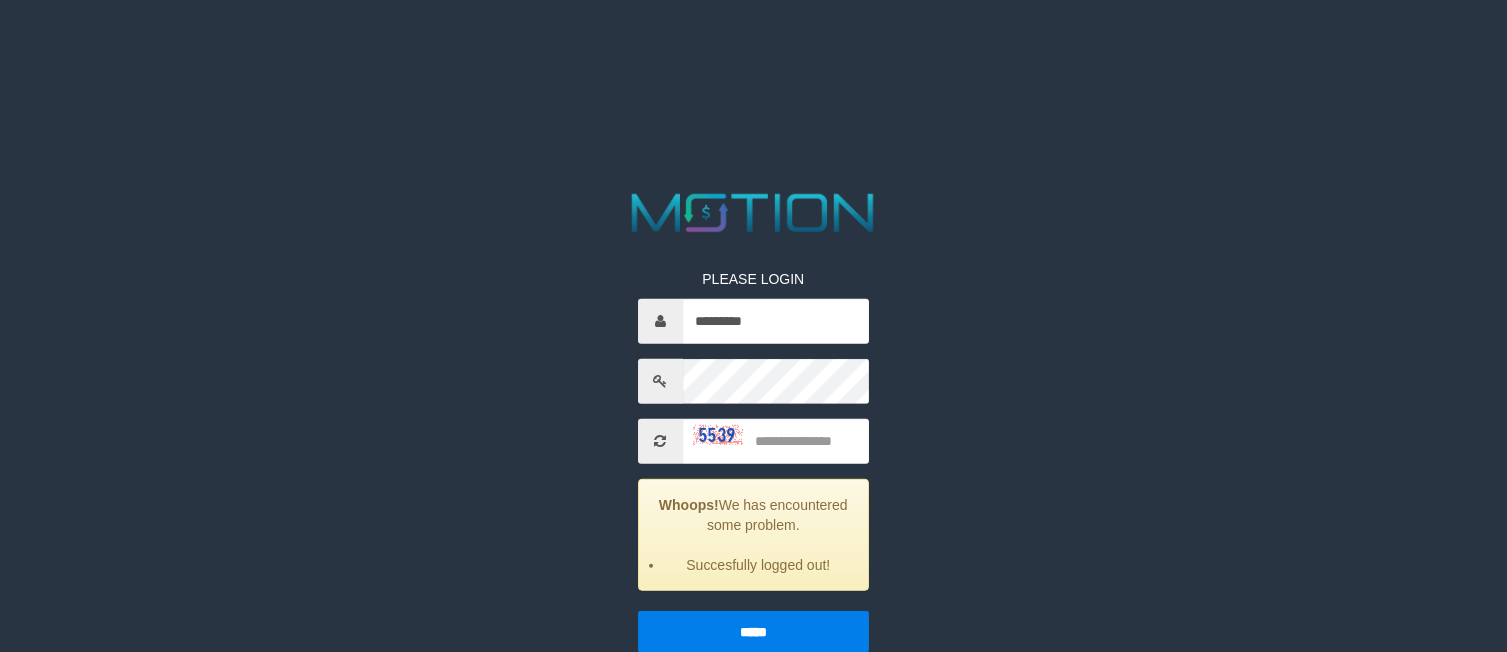 scroll, scrollTop: 94, scrollLeft: 0, axis: vertical 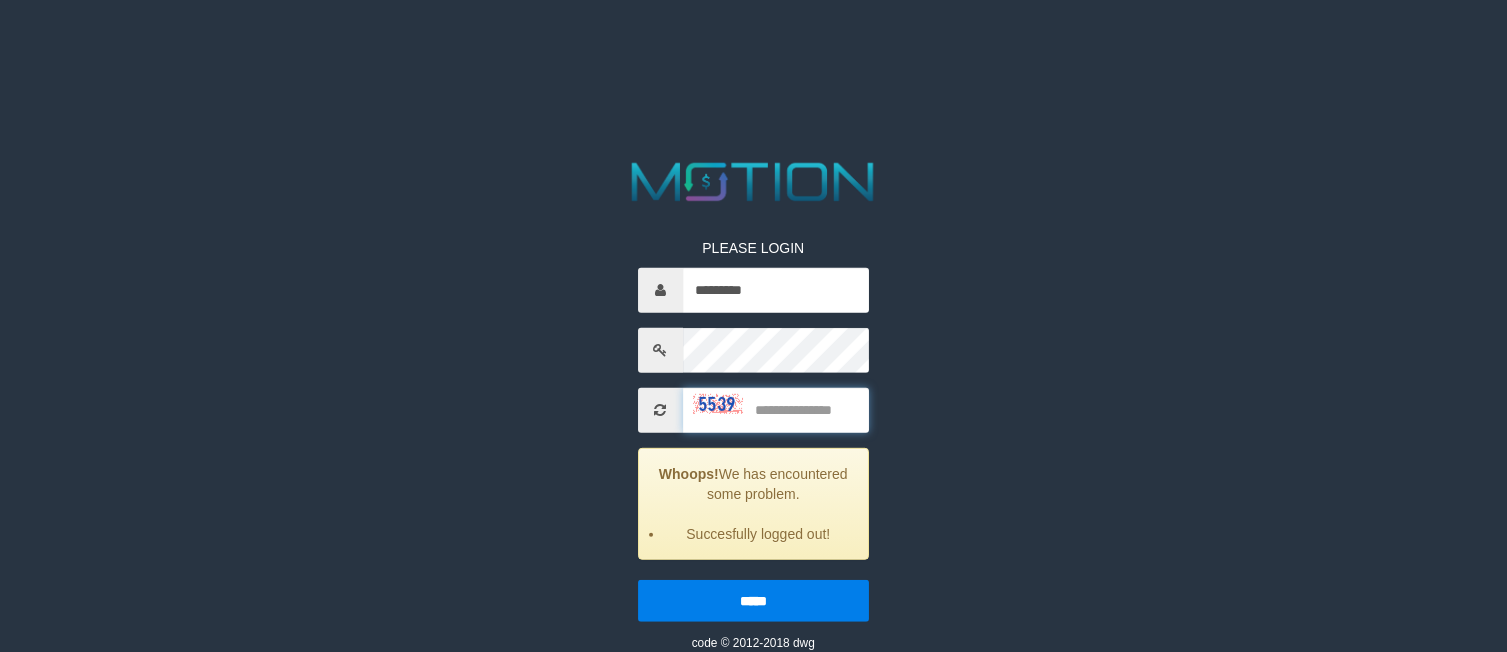 click at bounding box center (776, 410) 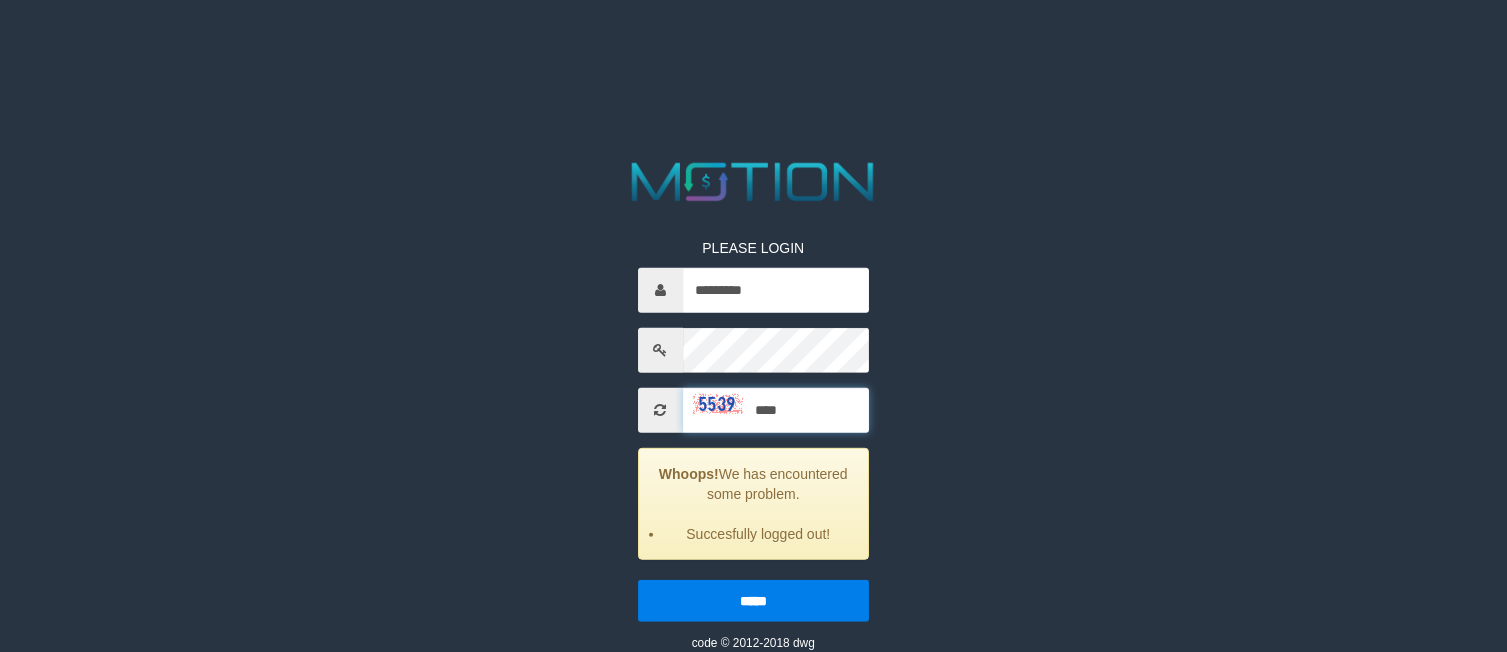 type on "****" 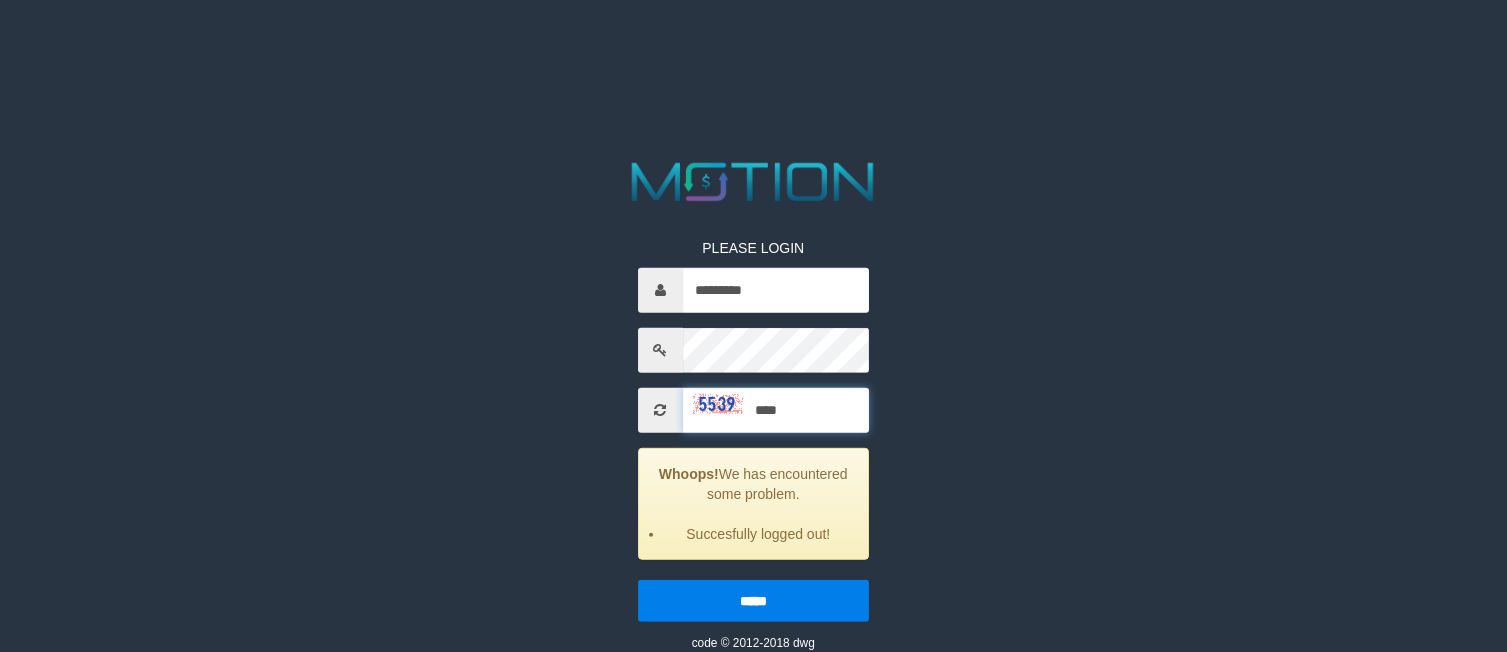 click on "*****" at bounding box center [753, 601] 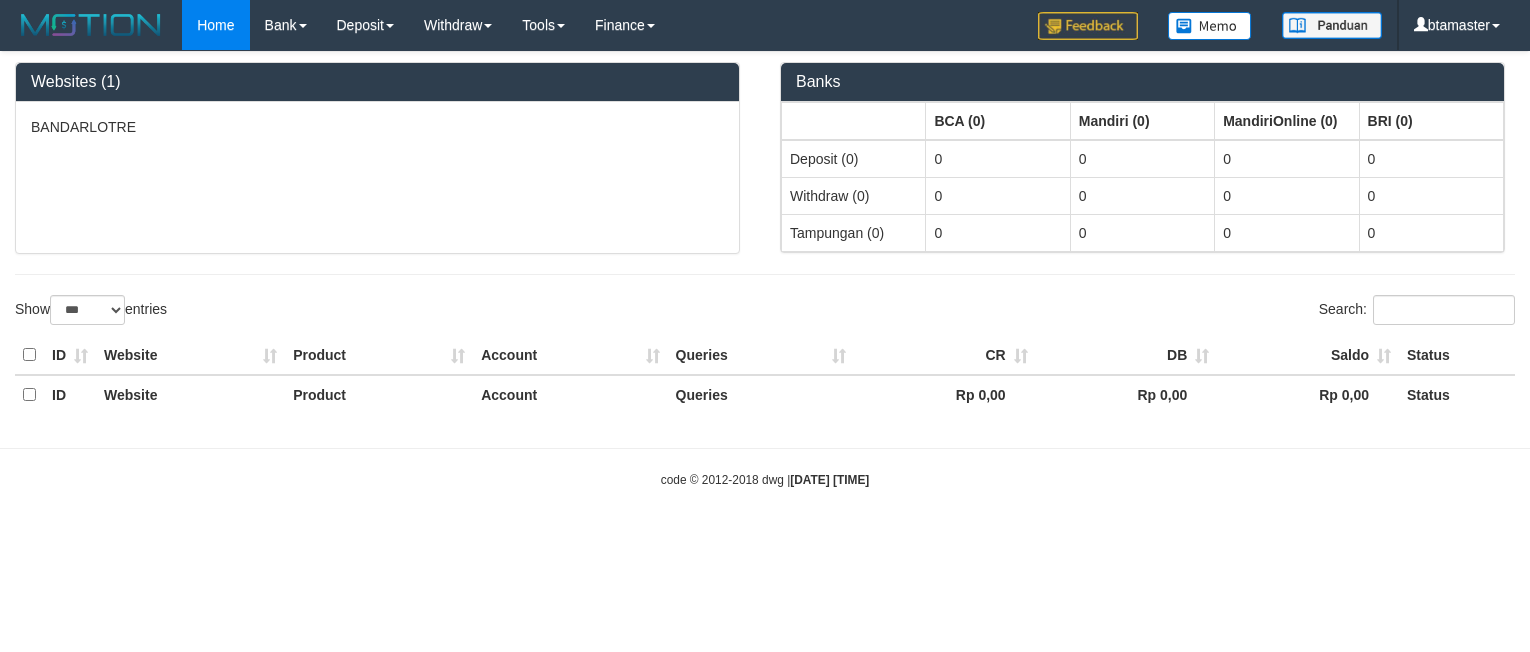 select on "***" 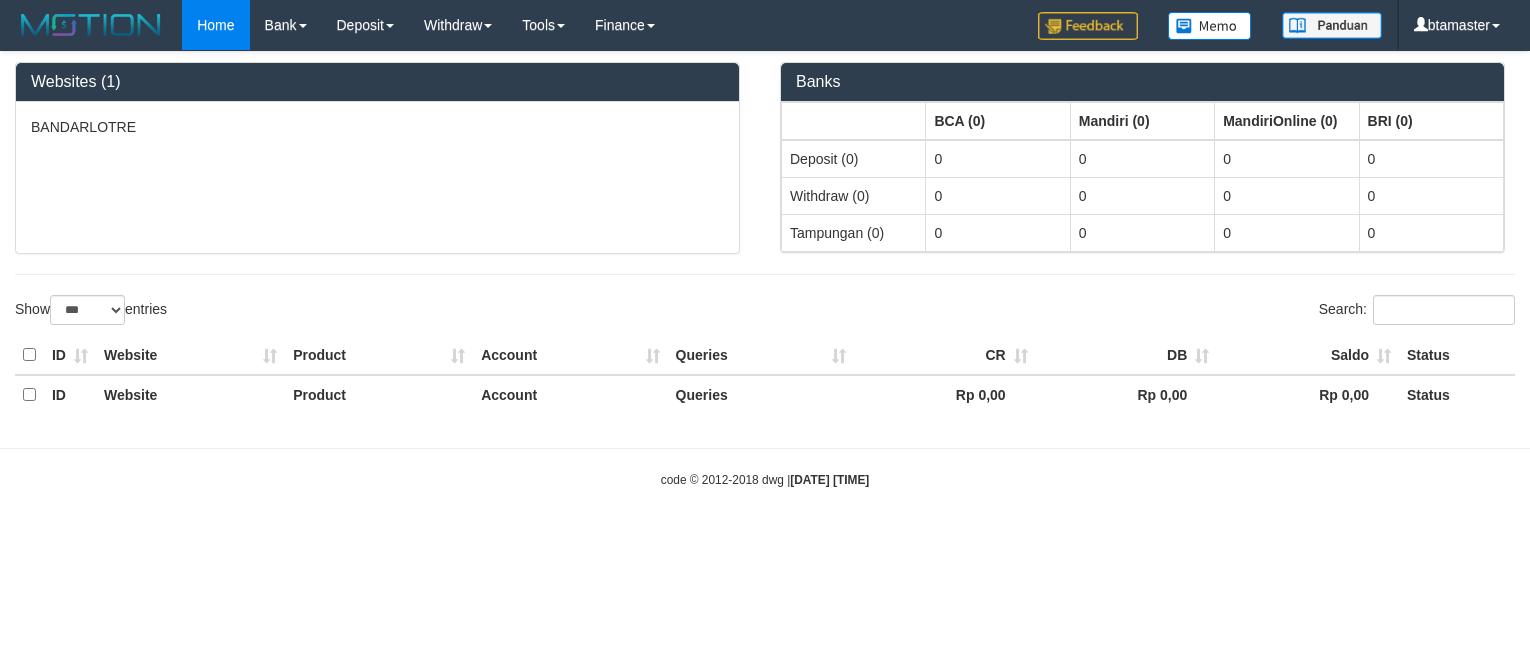 scroll, scrollTop: 0, scrollLeft: 0, axis: both 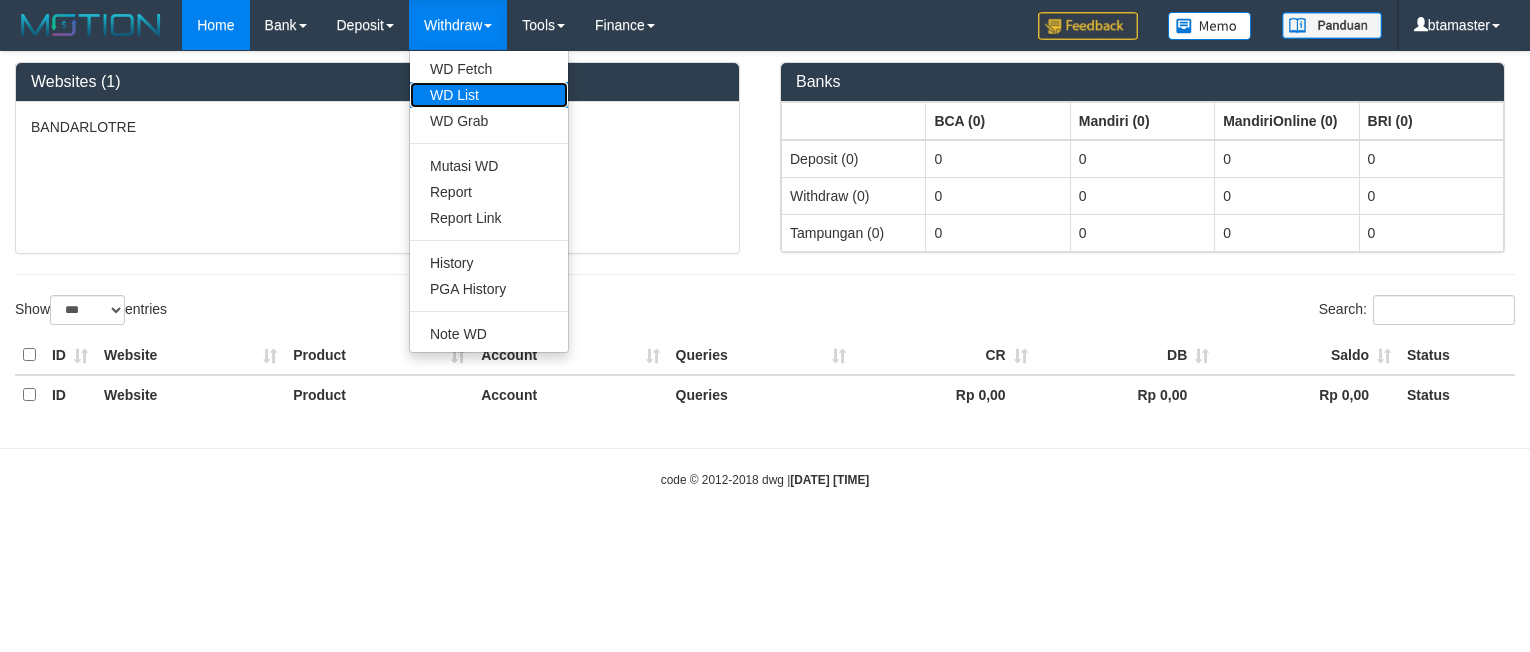 click on "WD List" at bounding box center (489, 95) 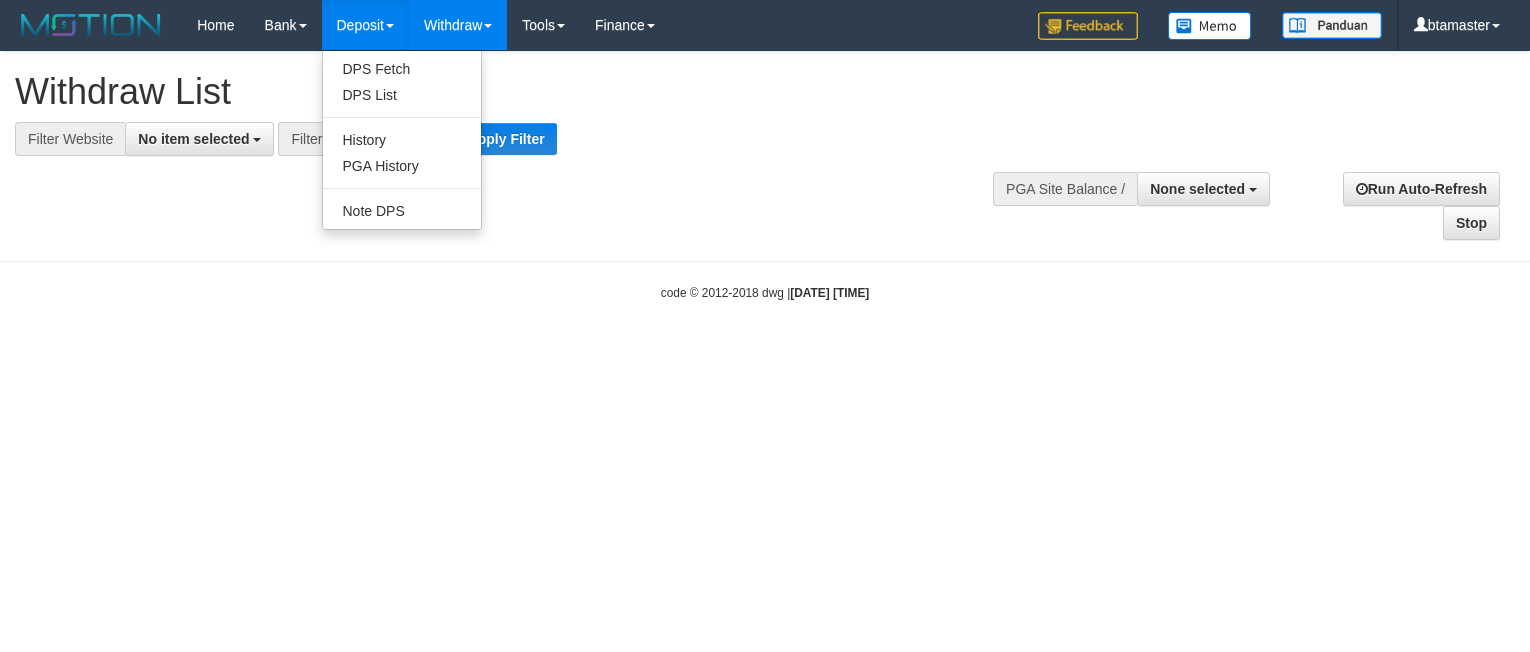 select 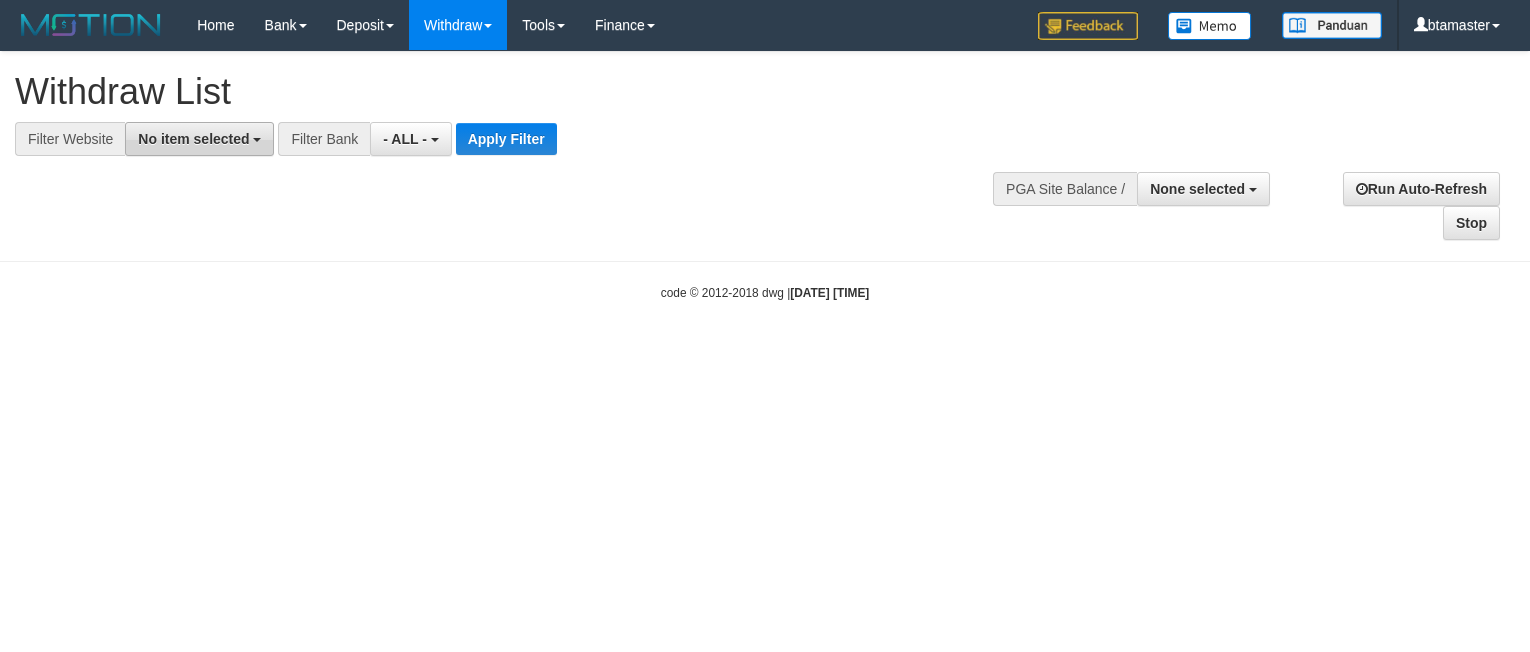 click on "No item selected" at bounding box center (199, 139) 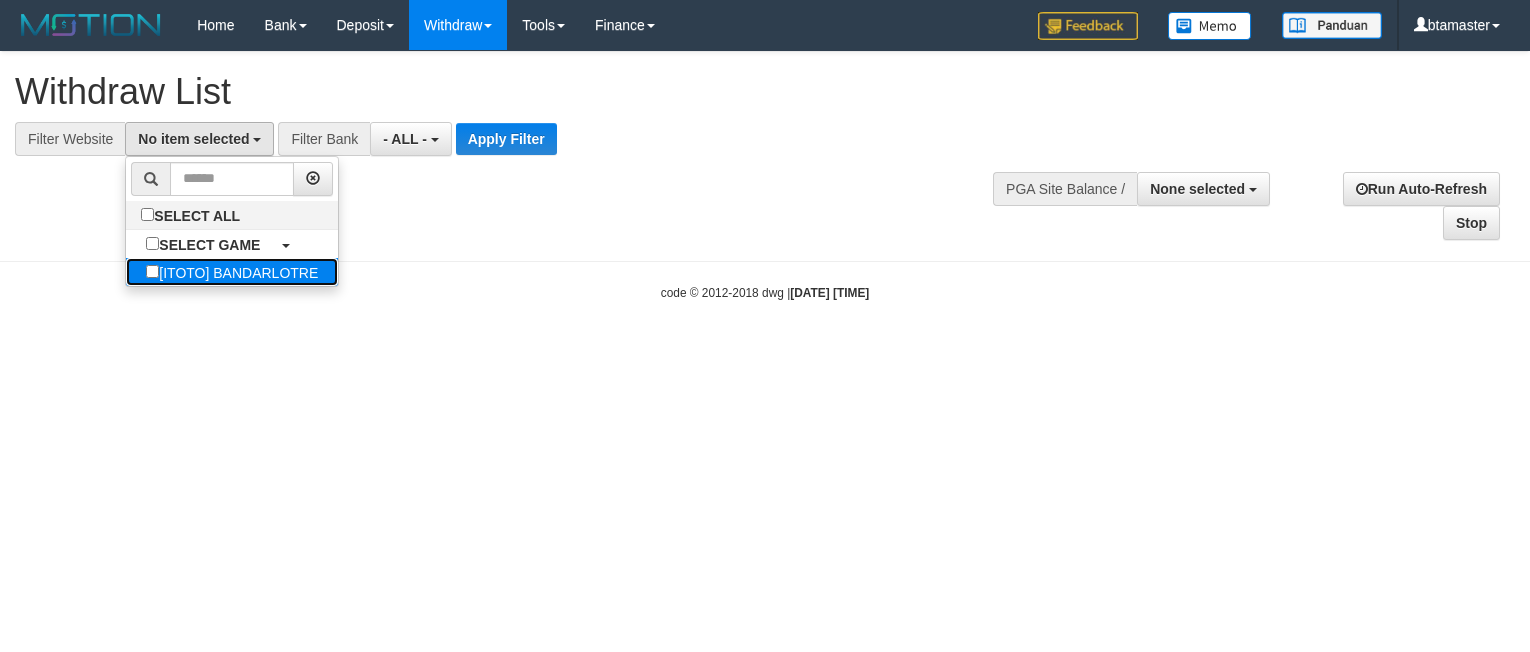click on "[ITOTO] BANDARLOTRE" at bounding box center [232, 272] 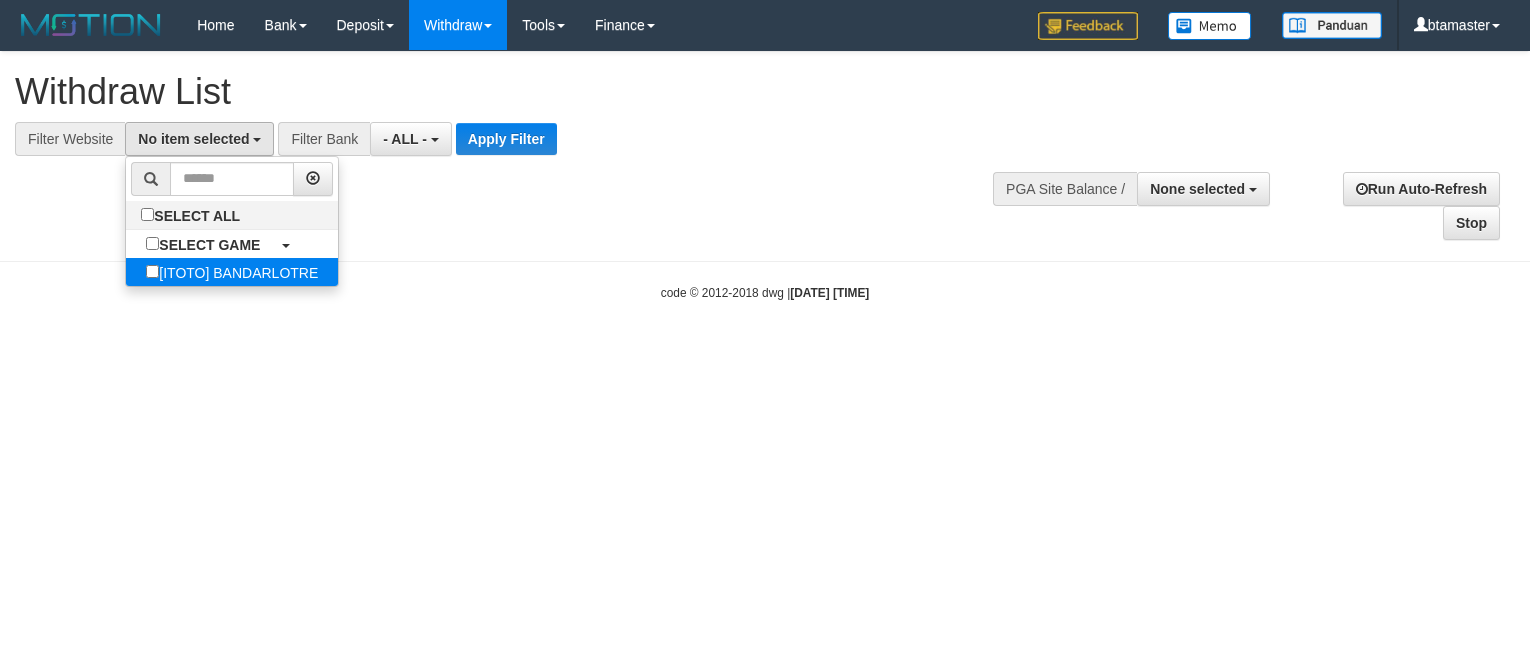 select on "****" 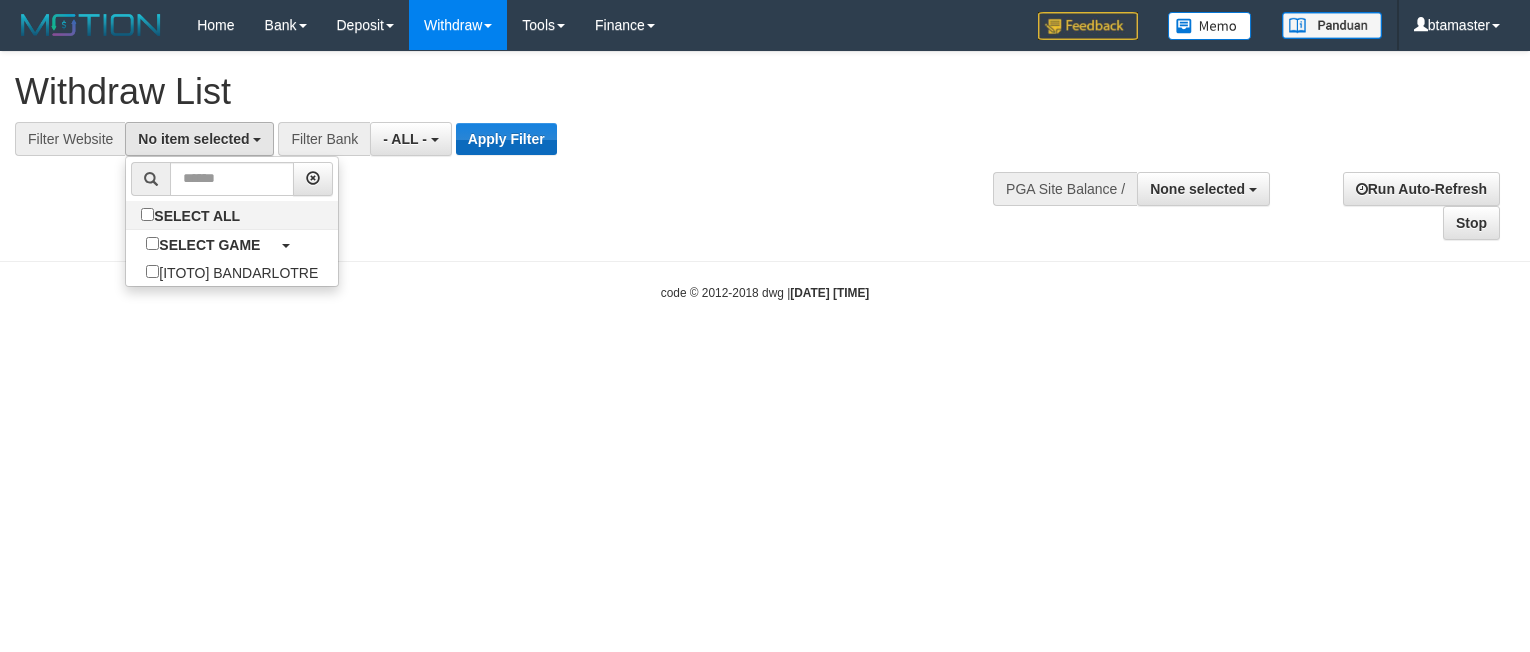 scroll, scrollTop: 18, scrollLeft: 0, axis: vertical 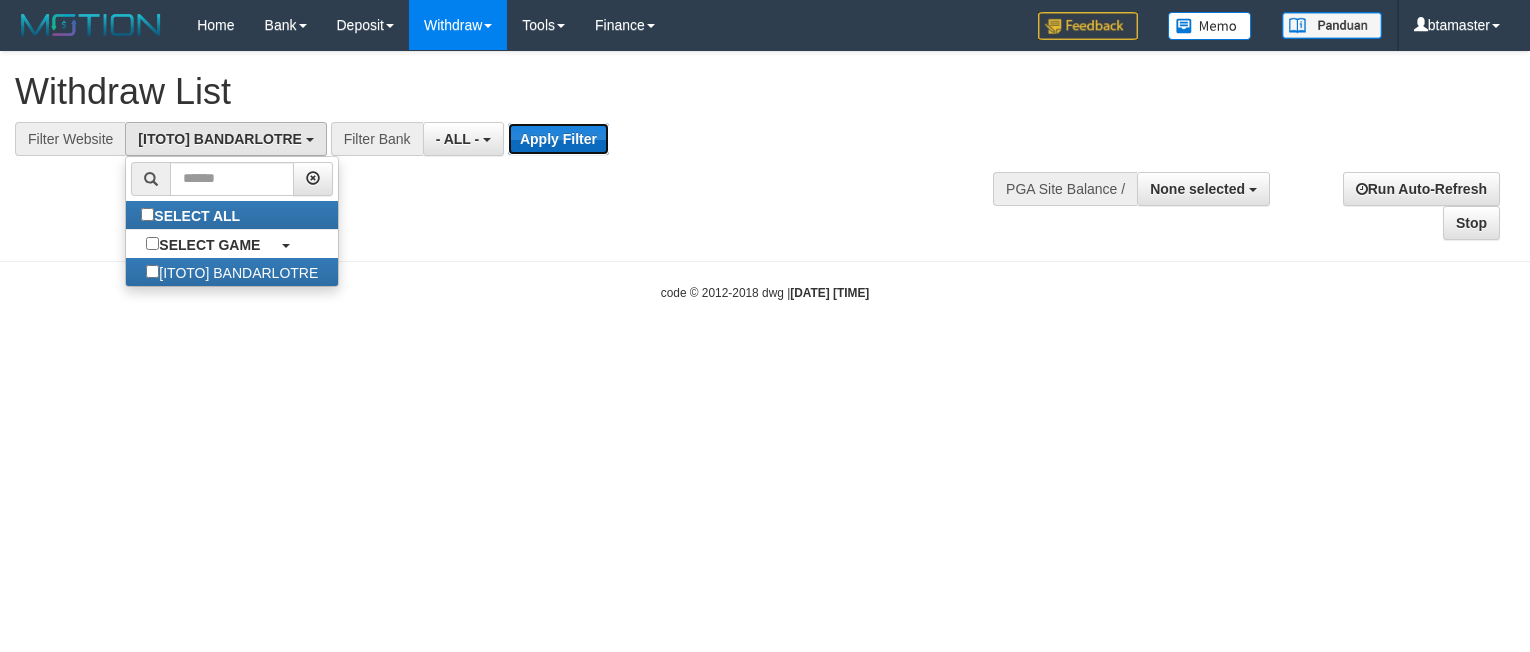 click on "Apply Filter" at bounding box center (558, 139) 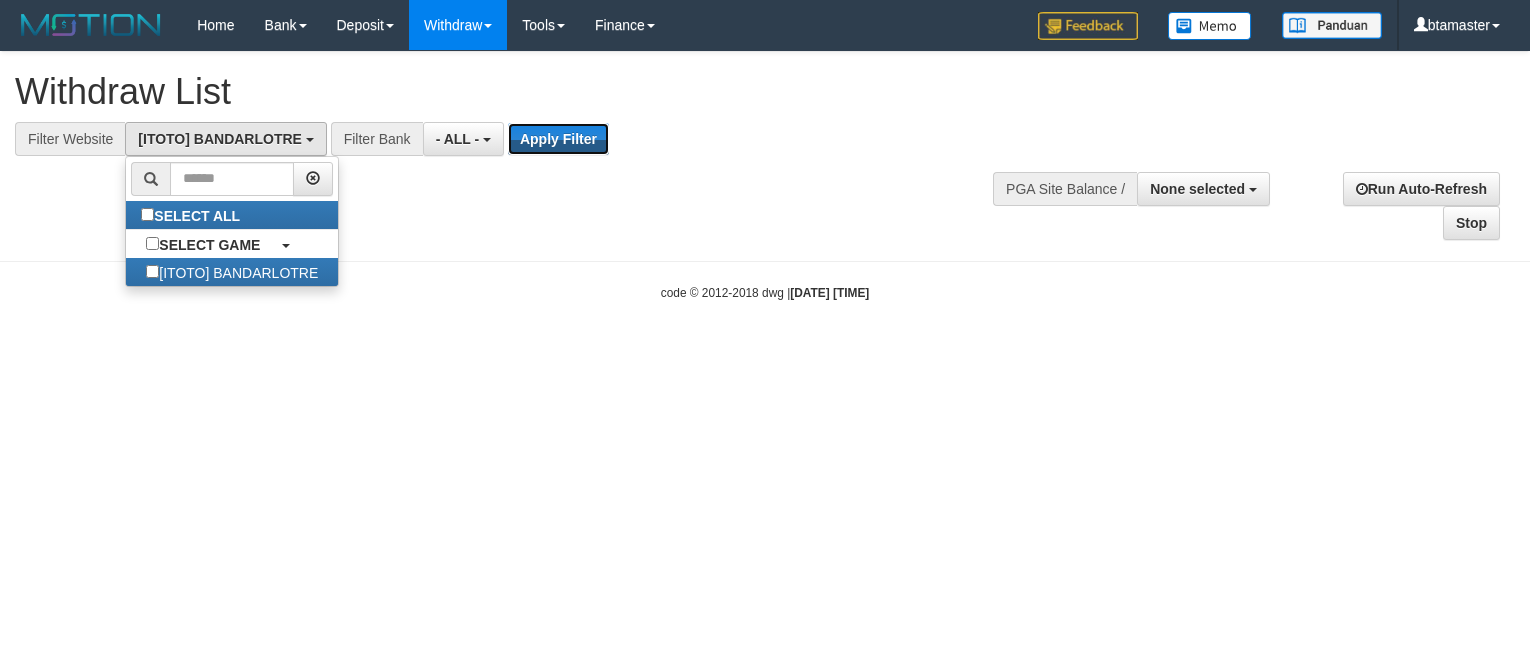scroll, scrollTop: 0, scrollLeft: 0, axis: both 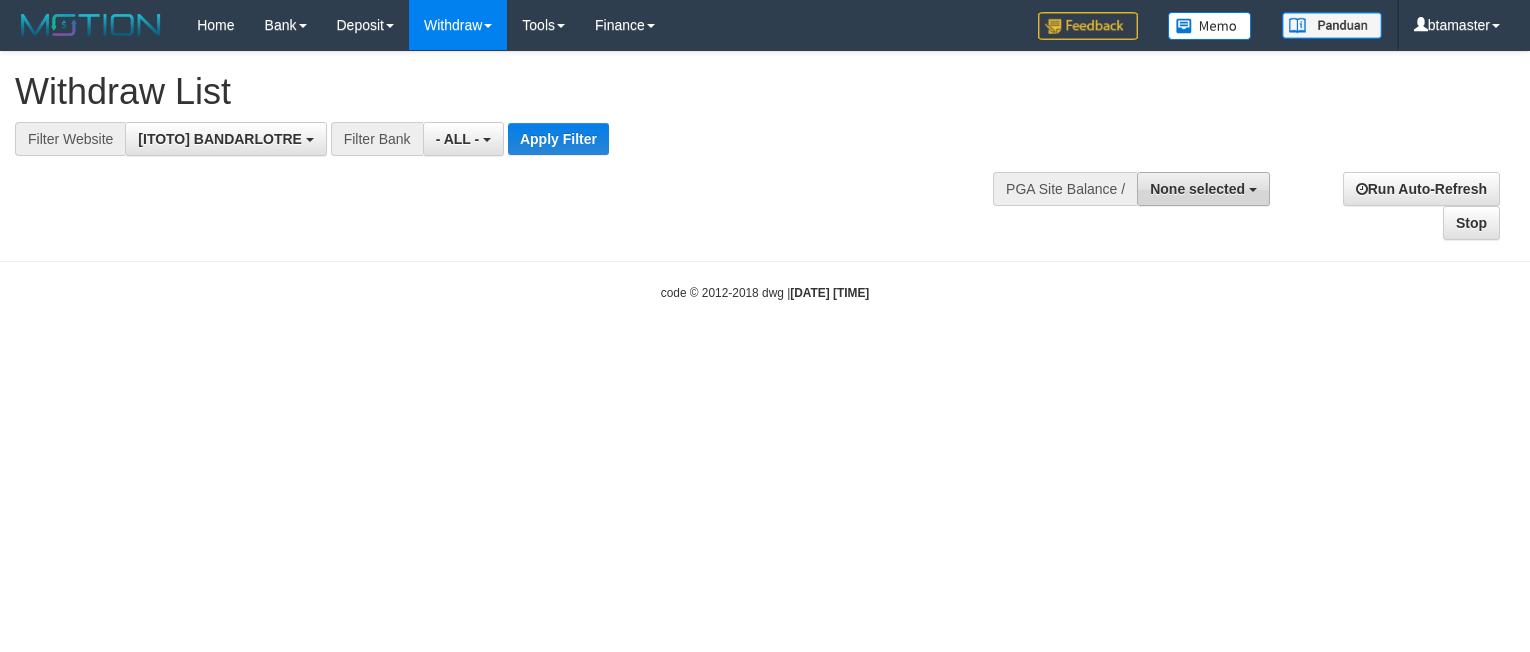 click on "None selected" at bounding box center [1197, 189] 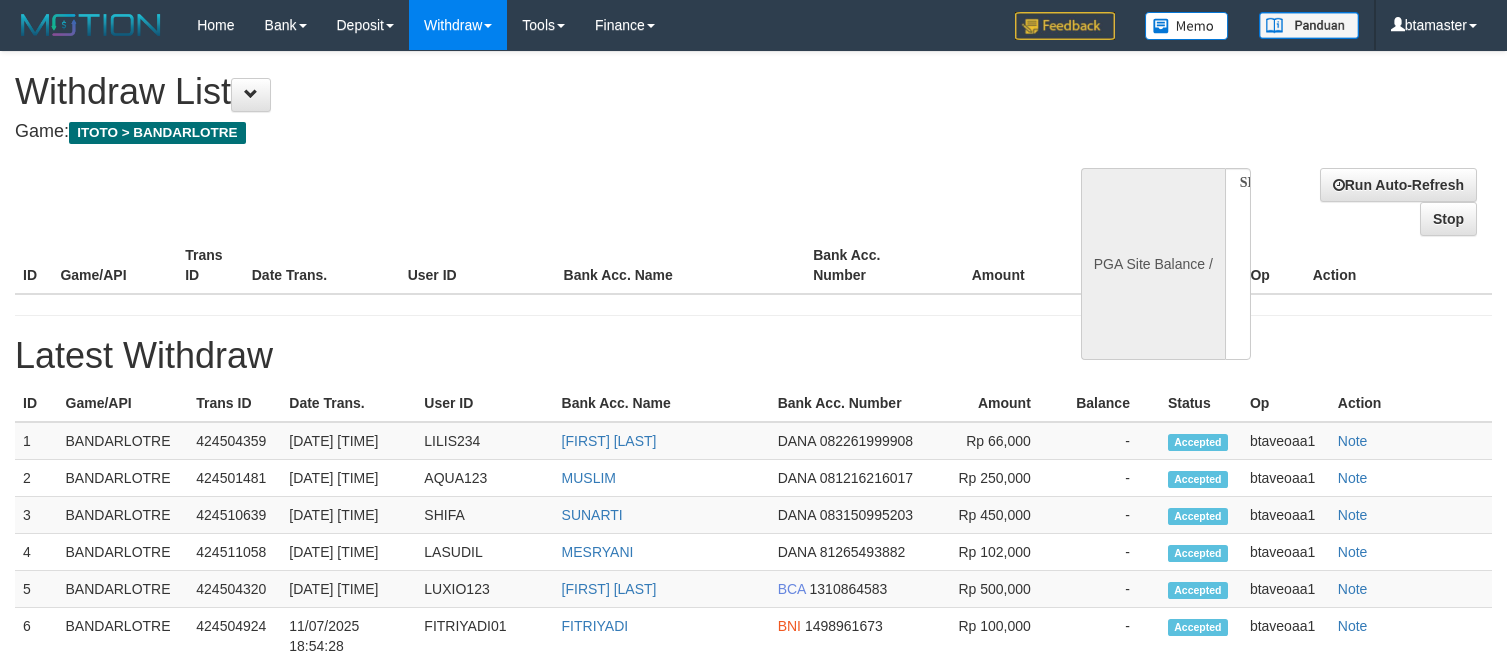 select 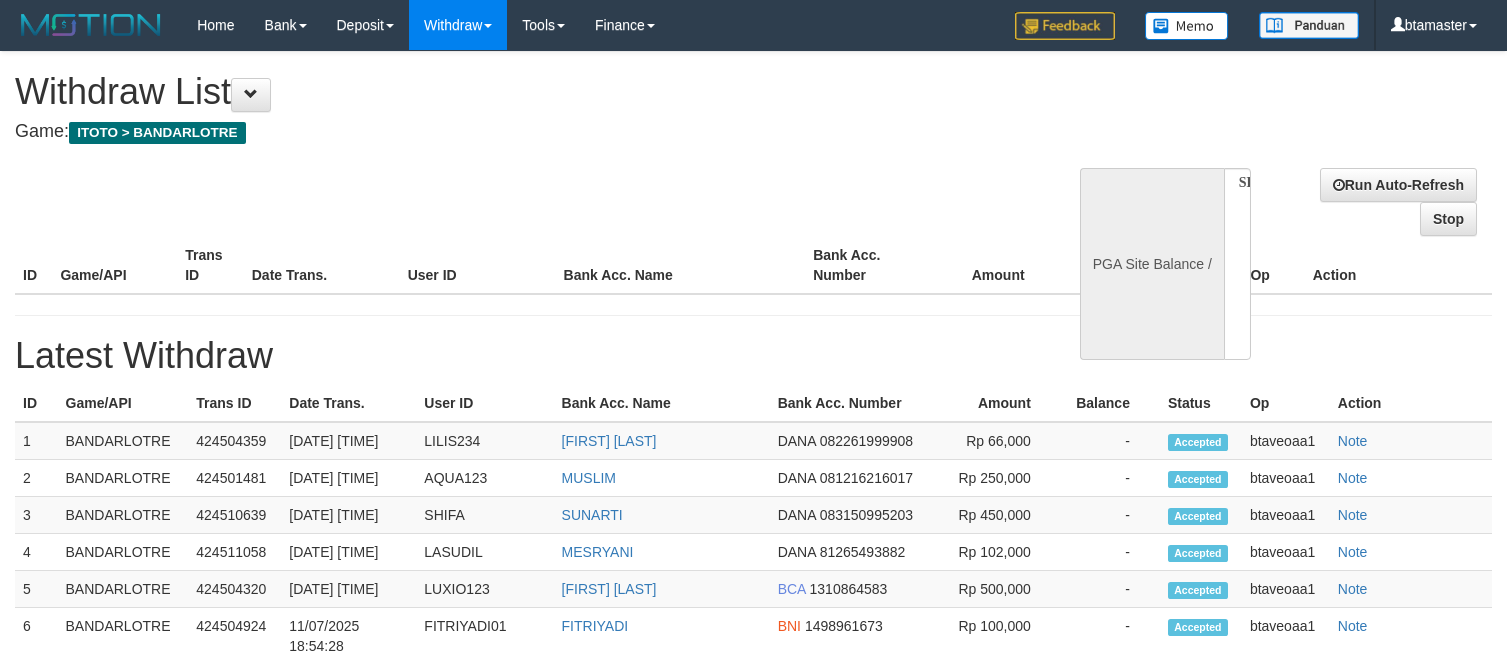 scroll, scrollTop: 0, scrollLeft: 0, axis: both 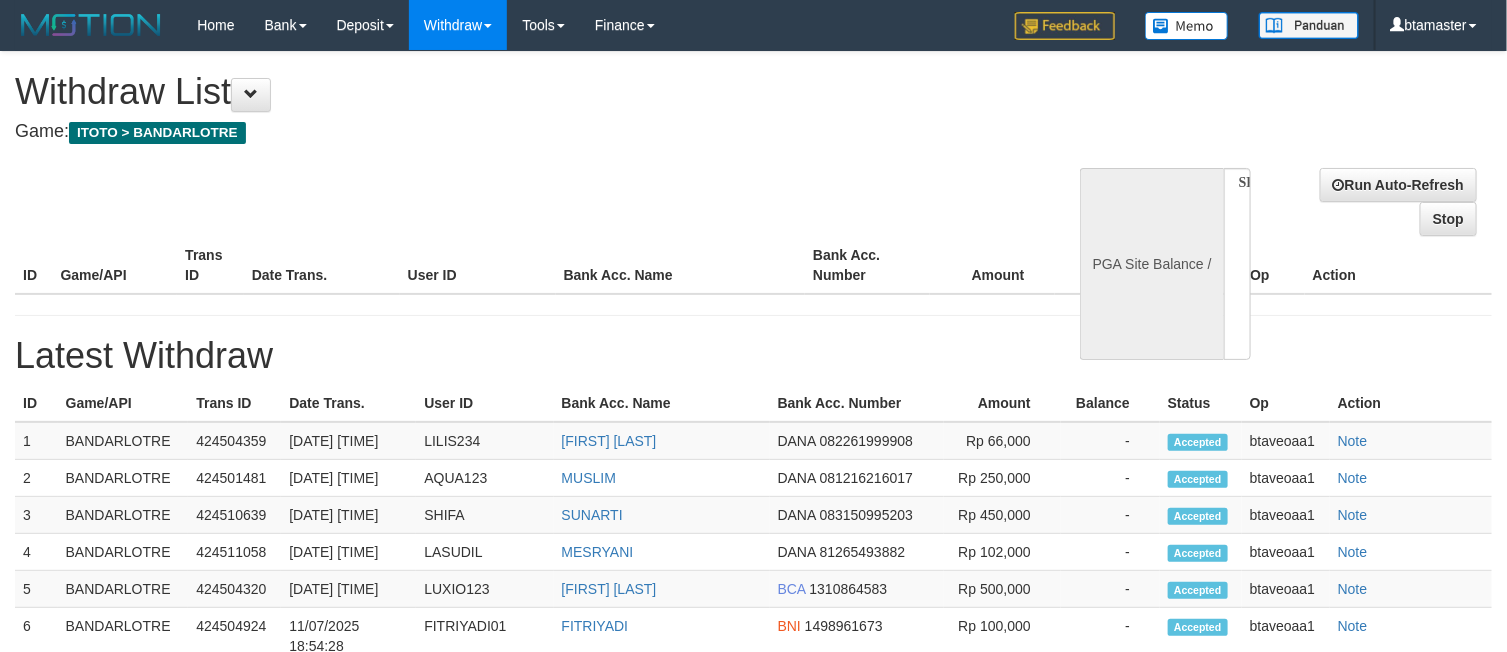 select on "**" 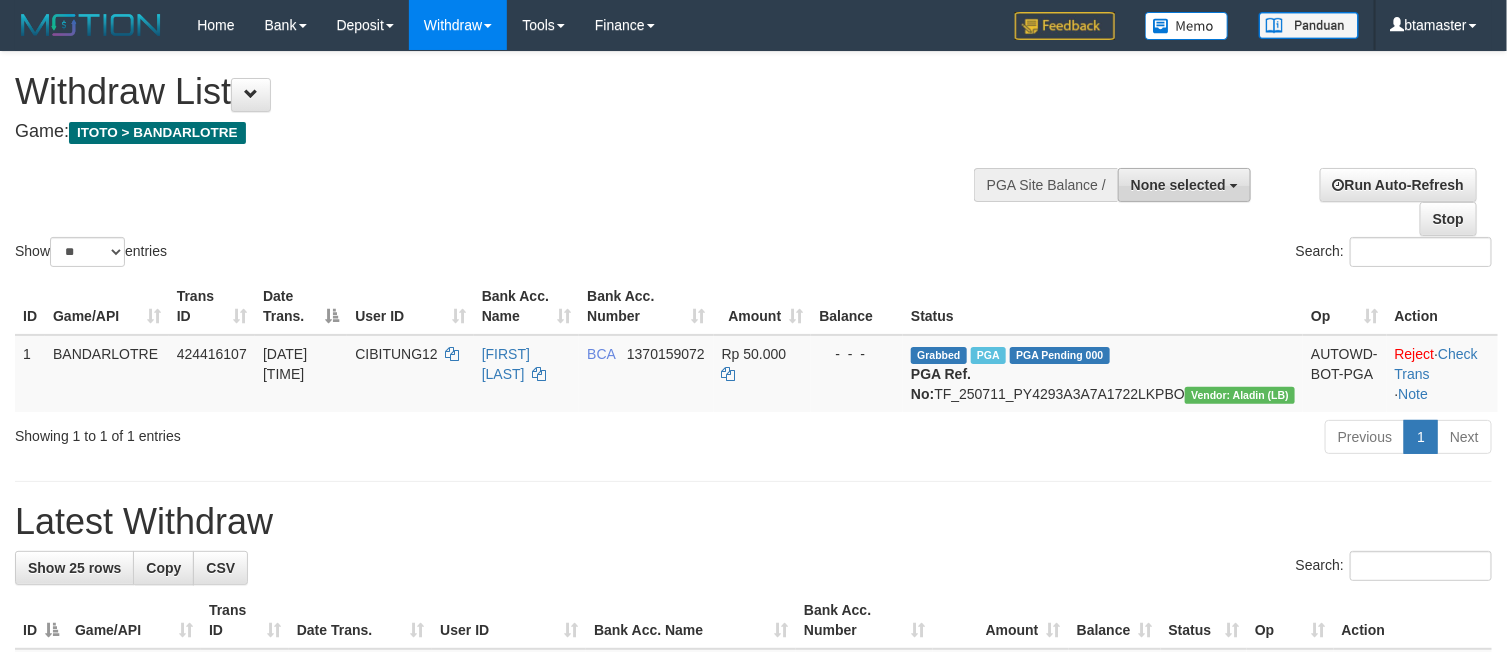 click on "None selected" at bounding box center [1178, 185] 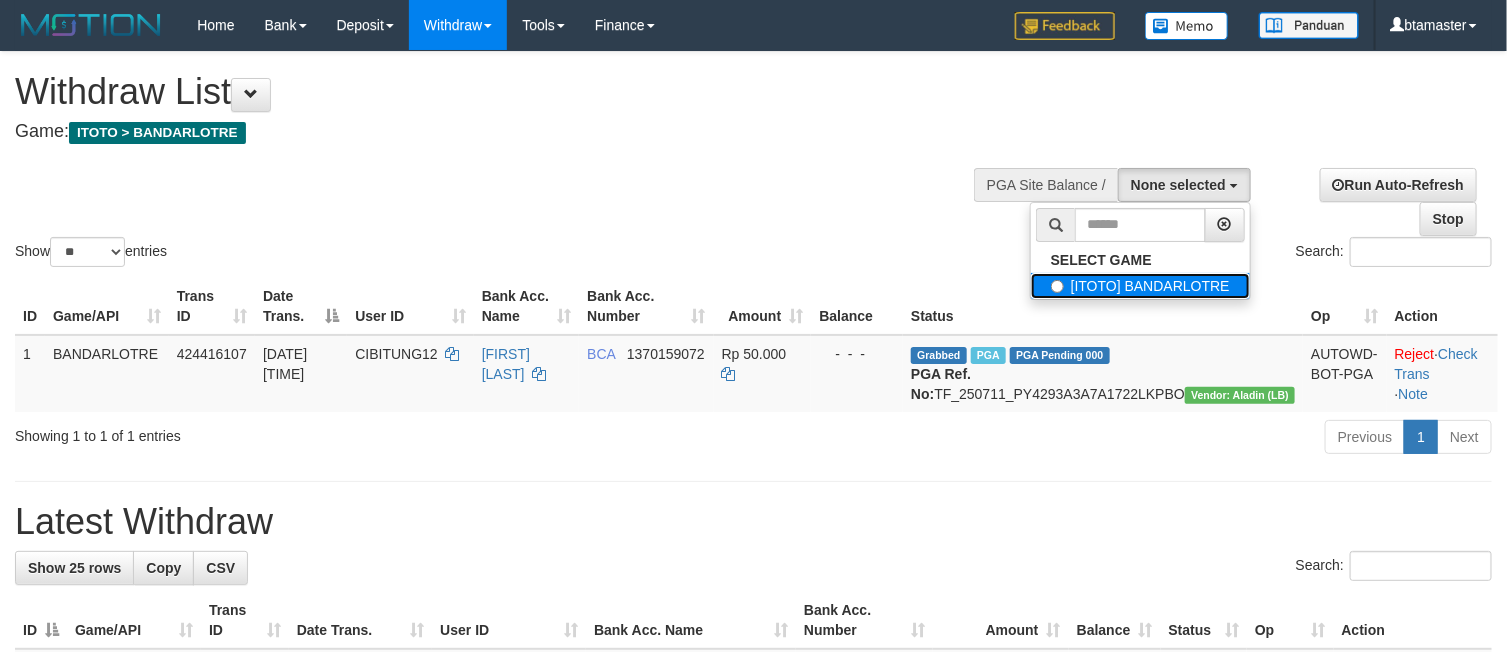 click on "[ITOTO] BANDARLOTRE" at bounding box center (1140, 286) 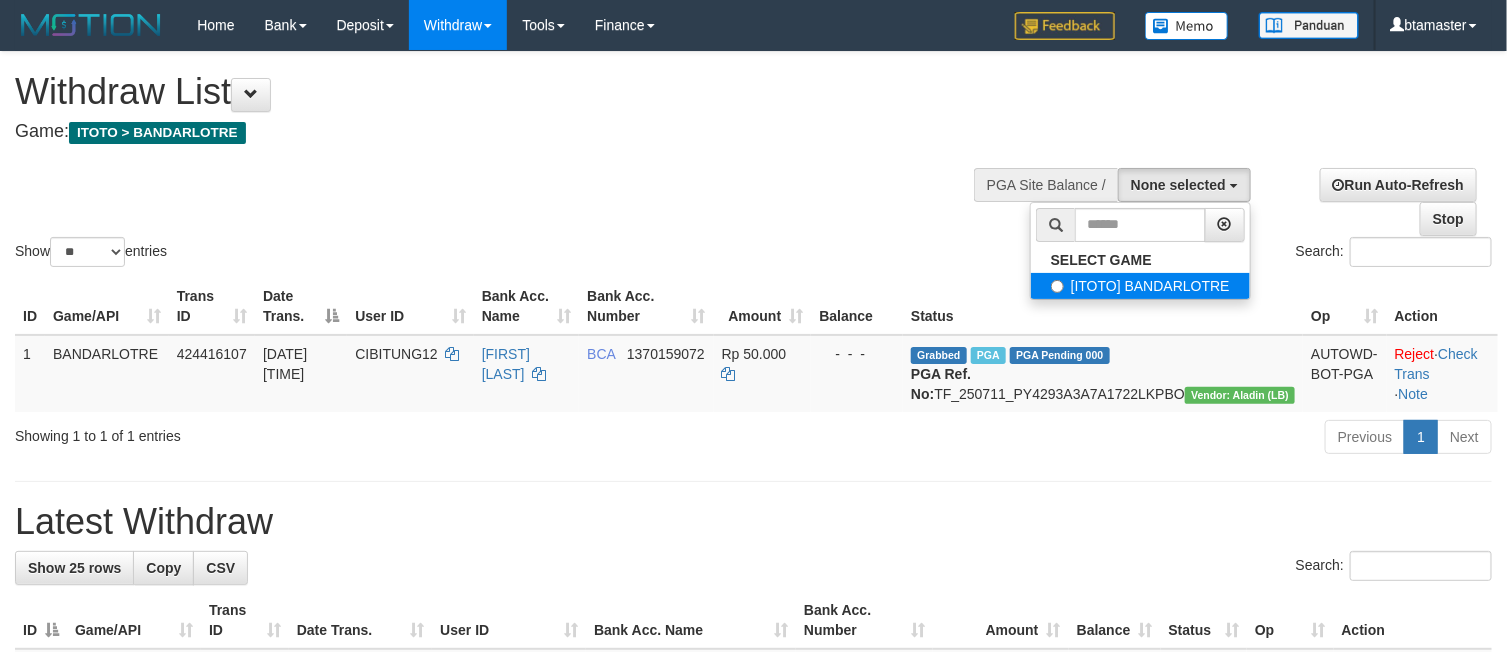 select on "****" 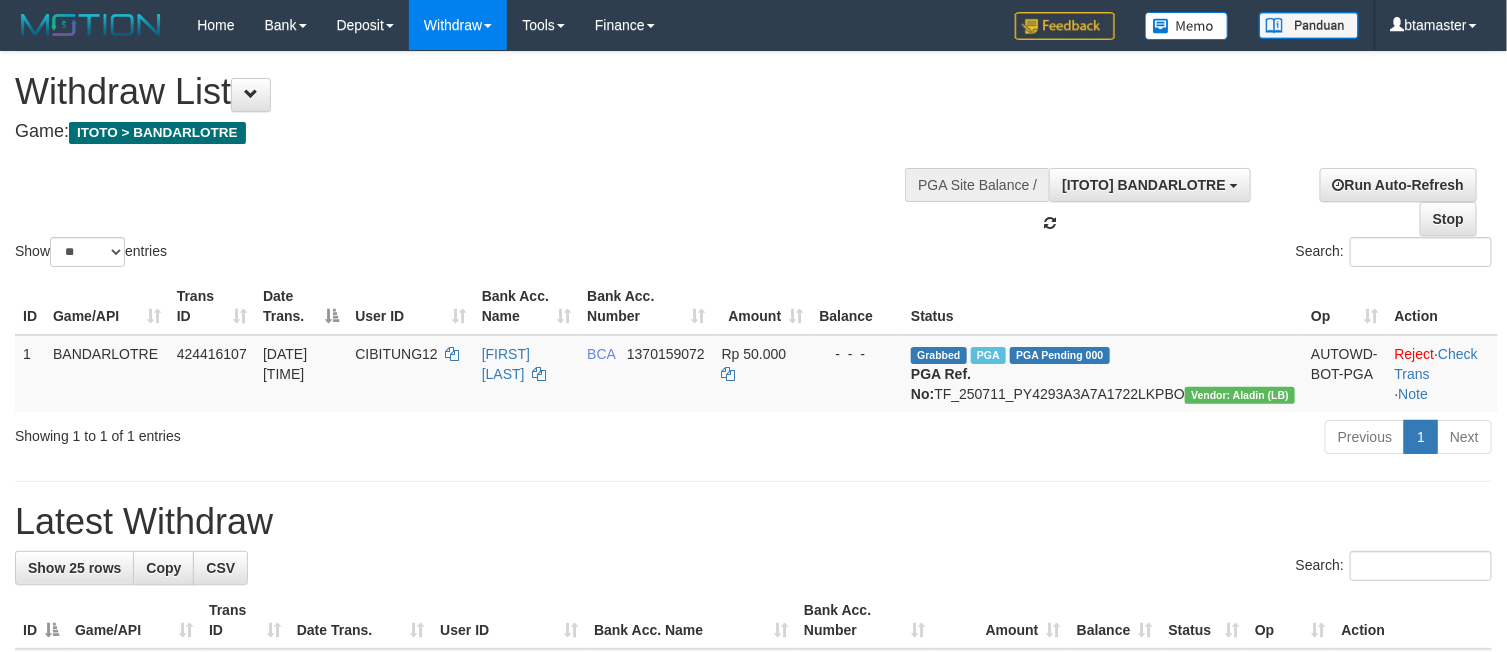 scroll, scrollTop: 0, scrollLeft: 0, axis: both 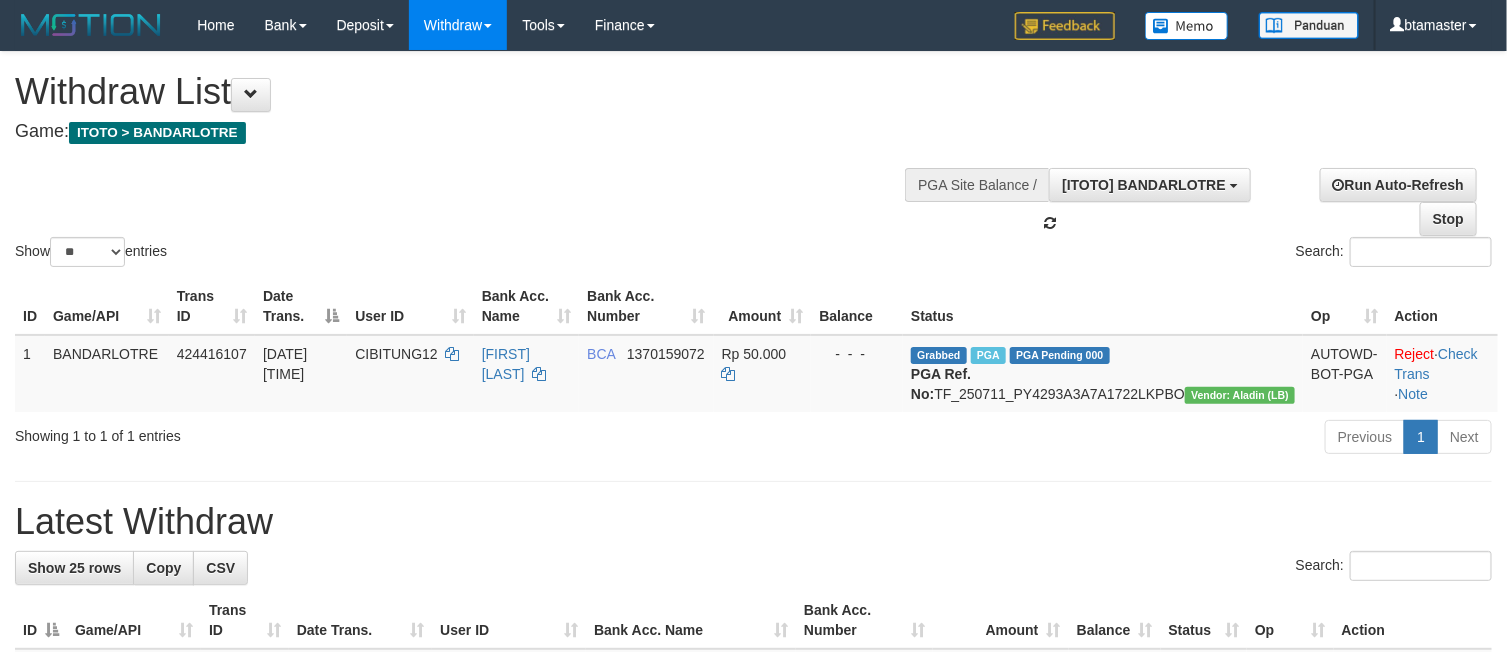 click on "Show  ** ** ** ***  entries Search:" at bounding box center [753, 161] 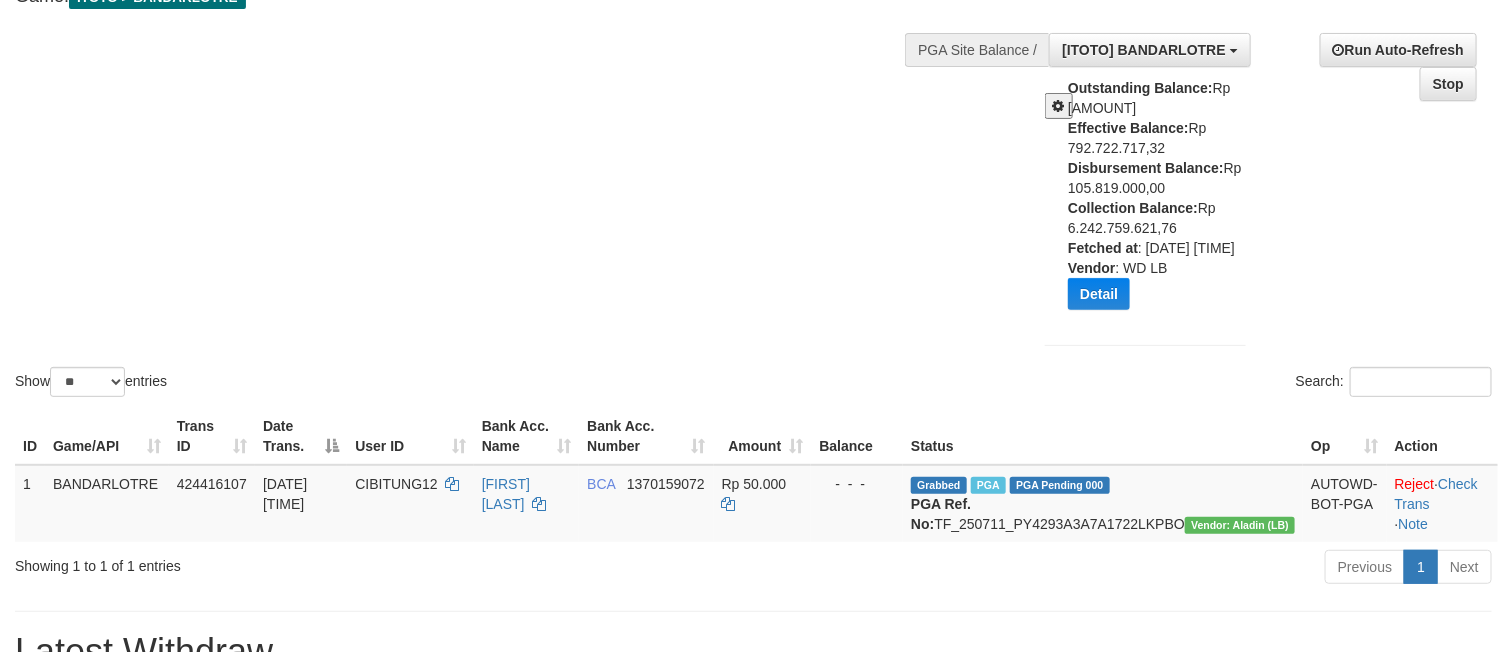 scroll, scrollTop: 150, scrollLeft: 0, axis: vertical 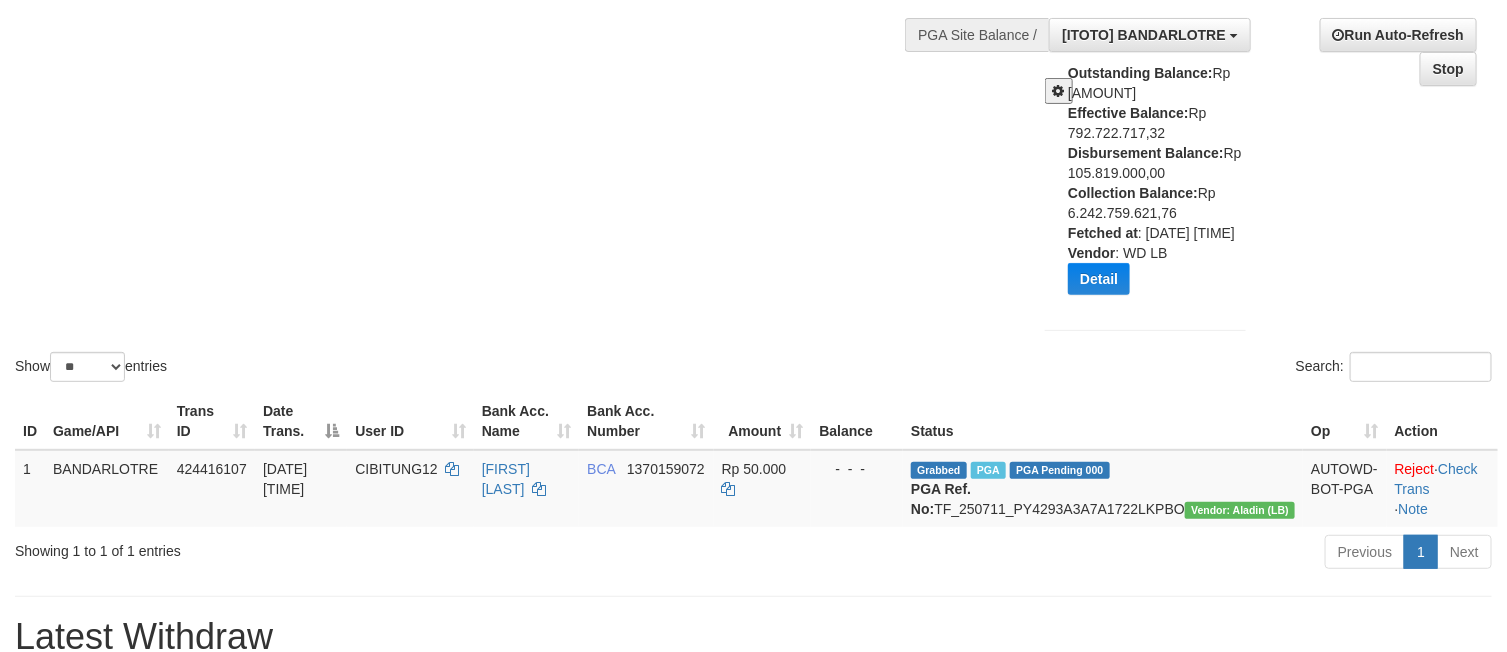 drag, startPoint x: 1399, startPoint y: 250, endPoint x: 1362, endPoint y: 261, distance: 38.600517 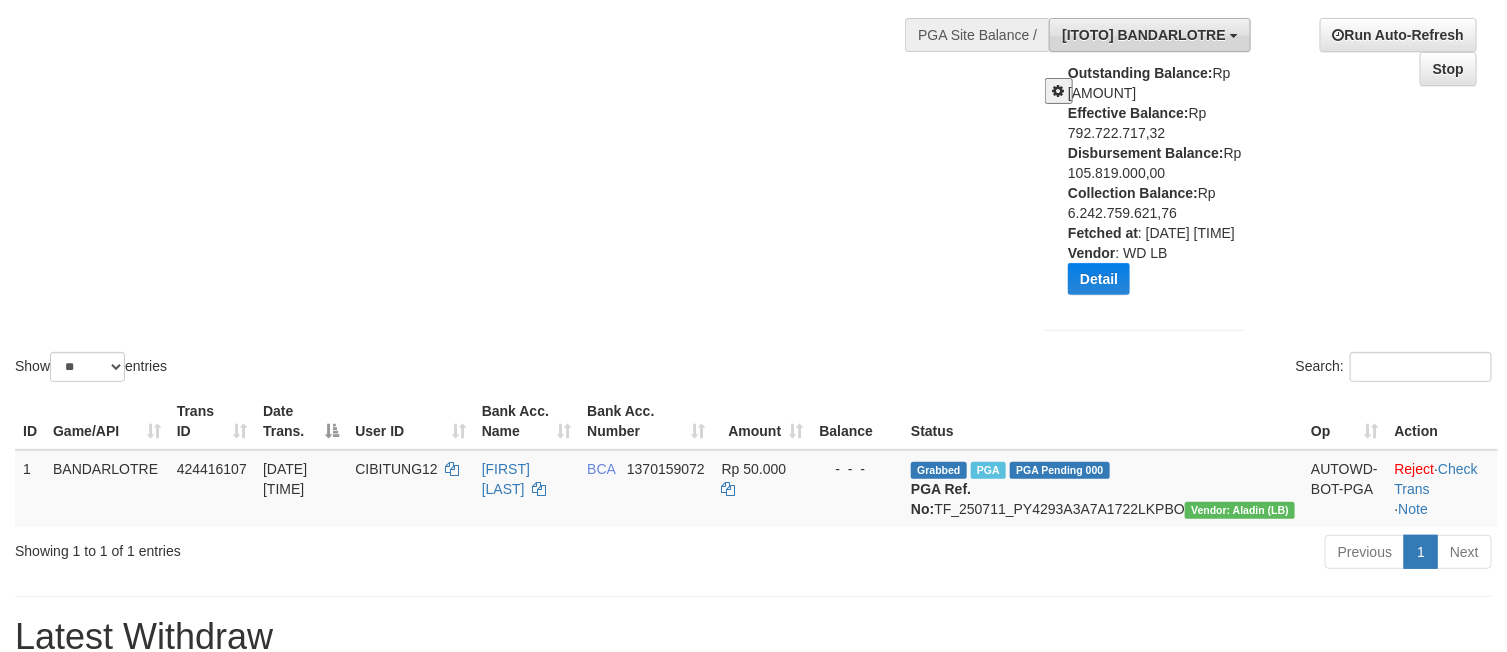 click on "[ITOTO] BANDARLOTRE" at bounding box center (1144, 35) 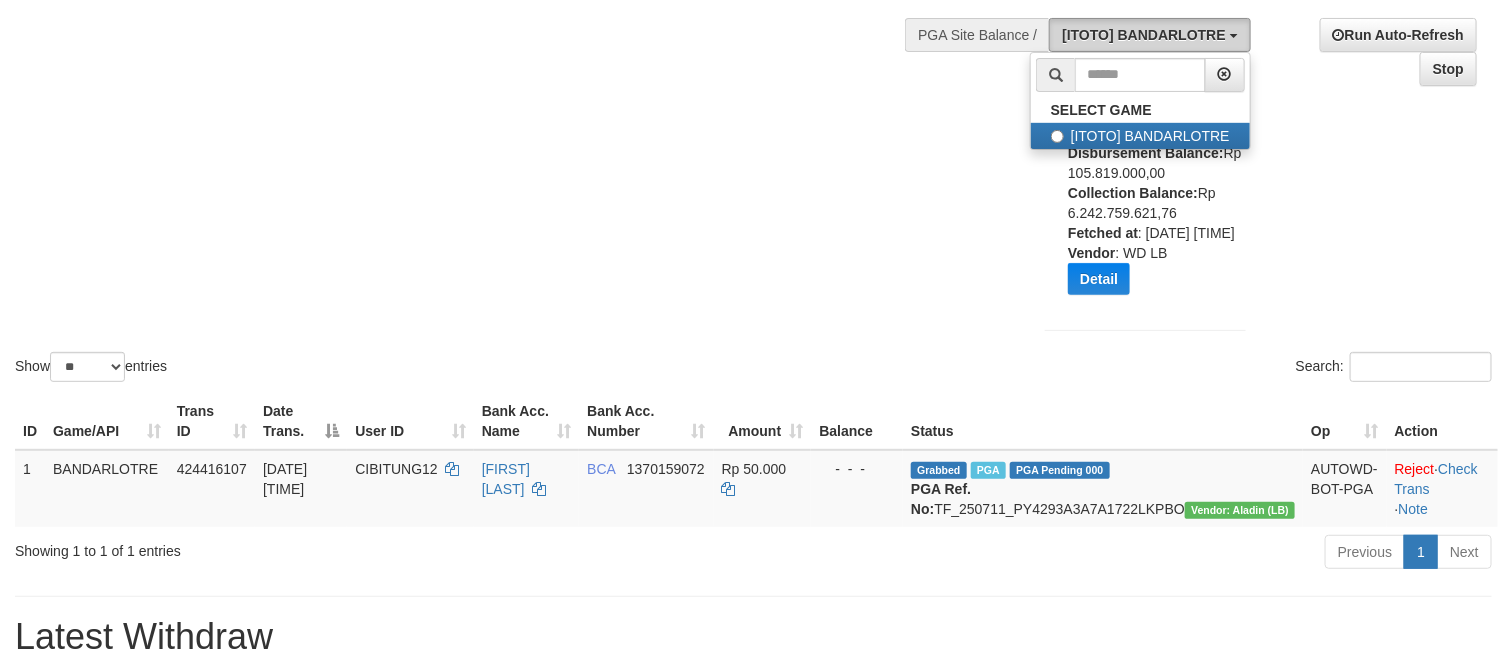 click on "[ITOTO] BANDARLOTRE" at bounding box center (1144, 35) 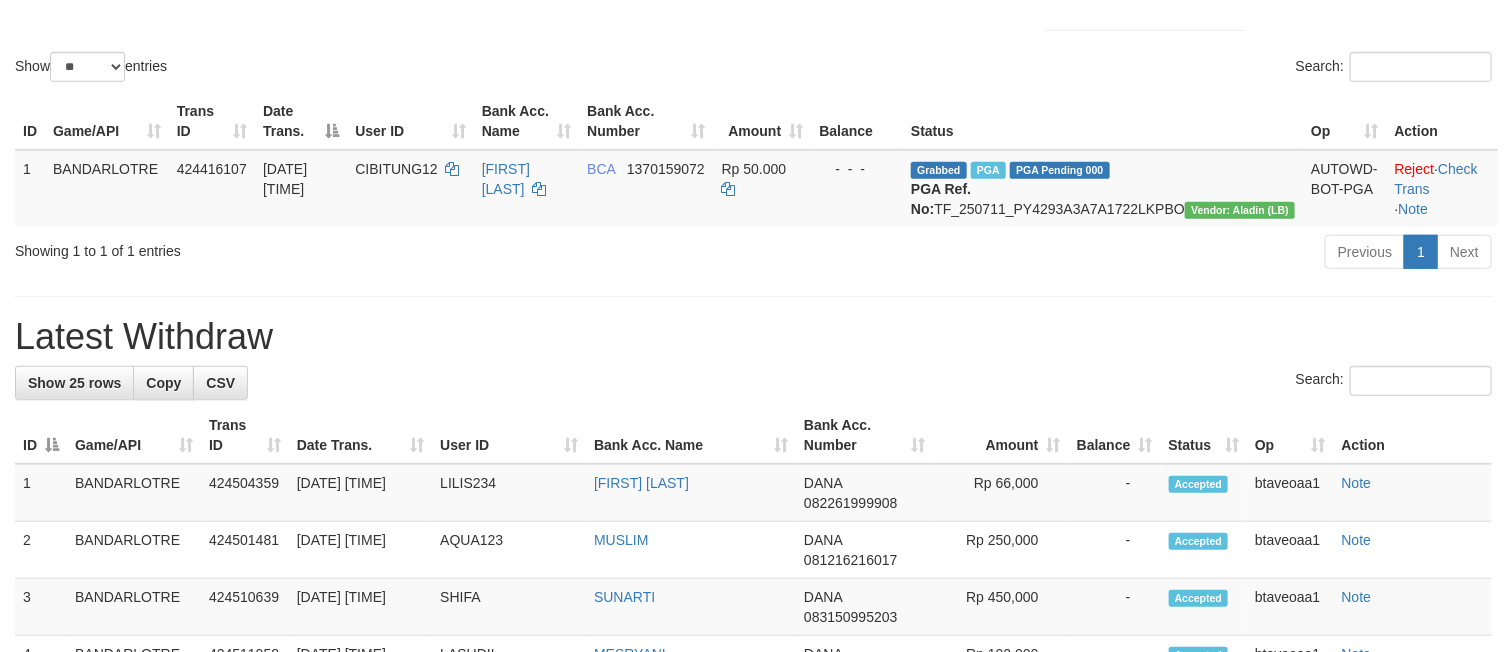 scroll, scrollTop: 750, scrollLeft: 0, axis: vertical 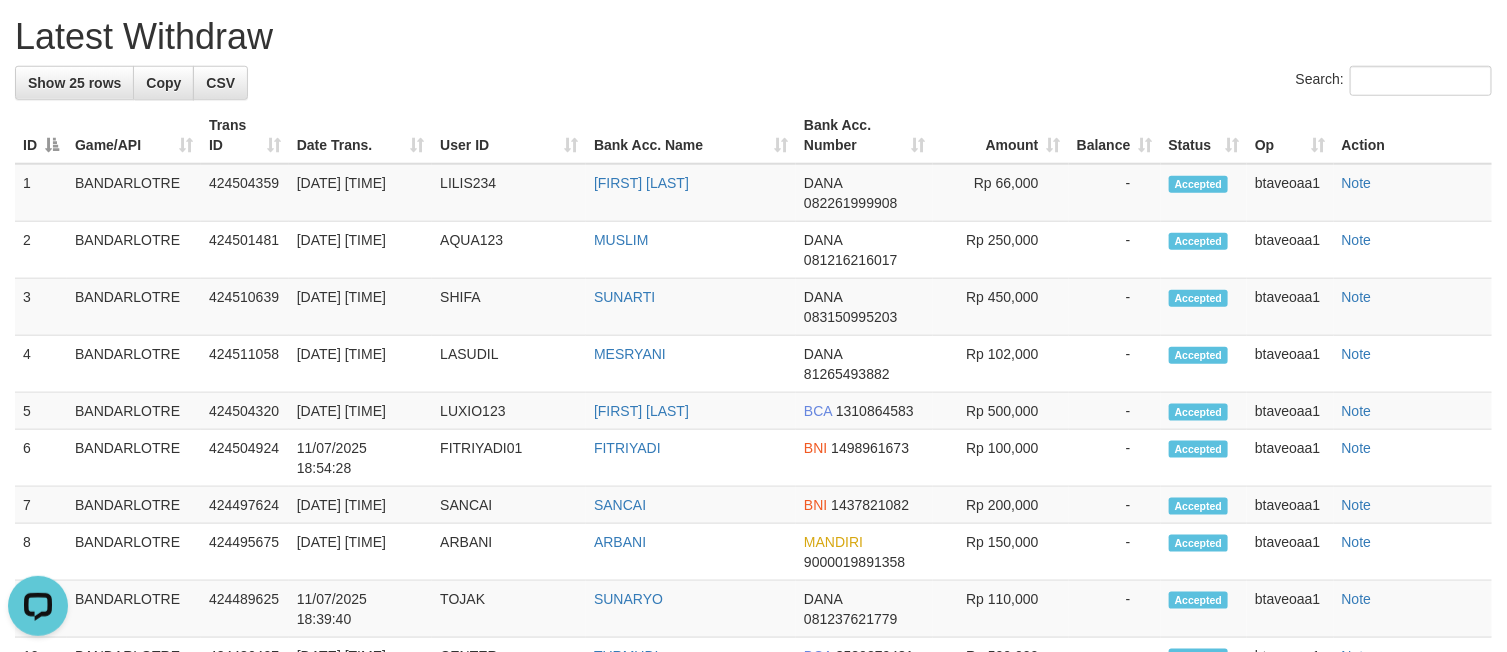 click on "**********" at bounding box center (753, 452) 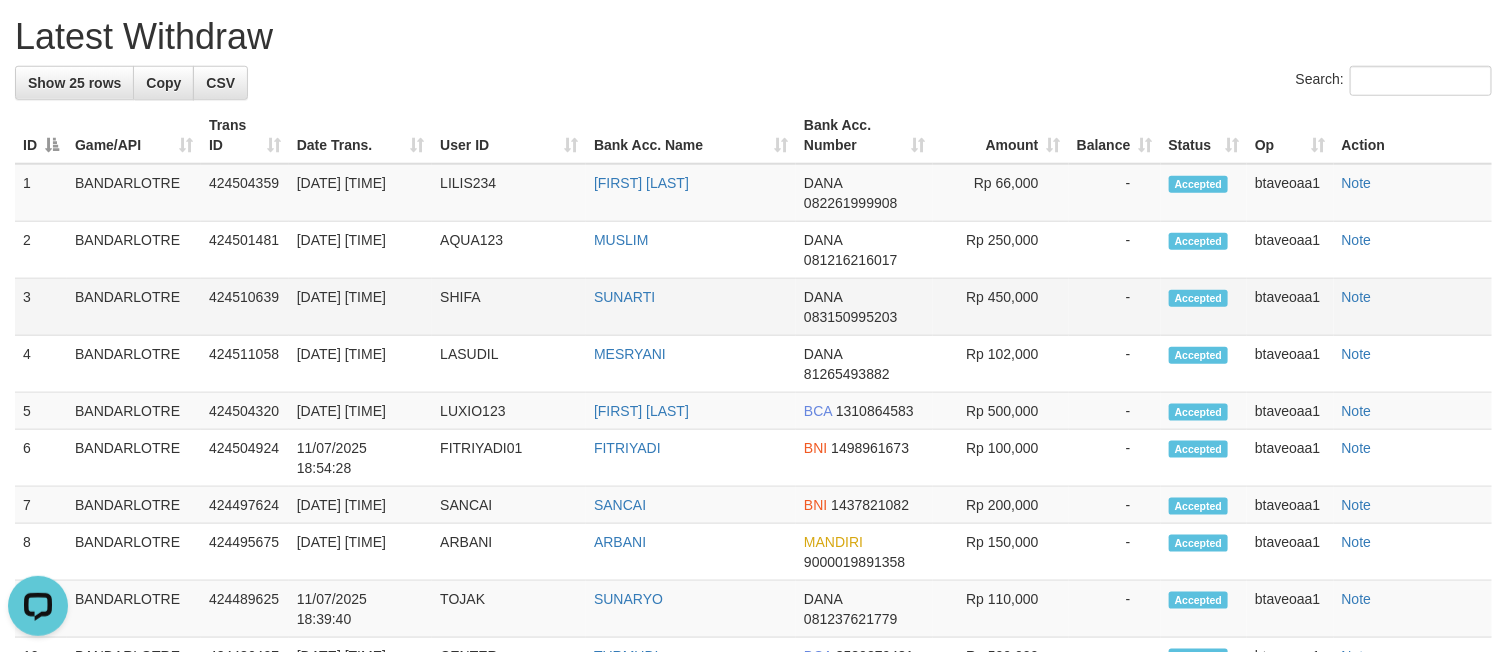 click on "Rp 450,000" at bounding box center (1001, 307) 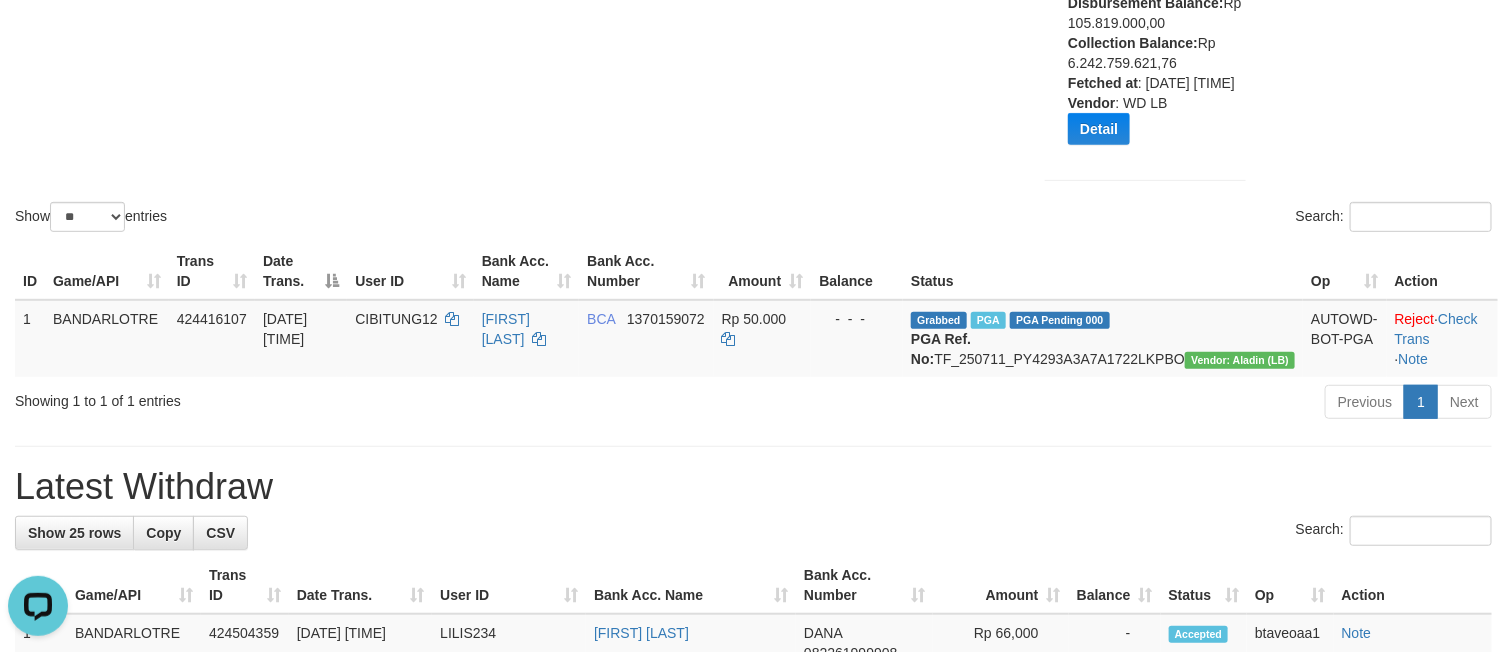 scroll, scrollTop: 150, scrollLeft: 0, axis: vertical 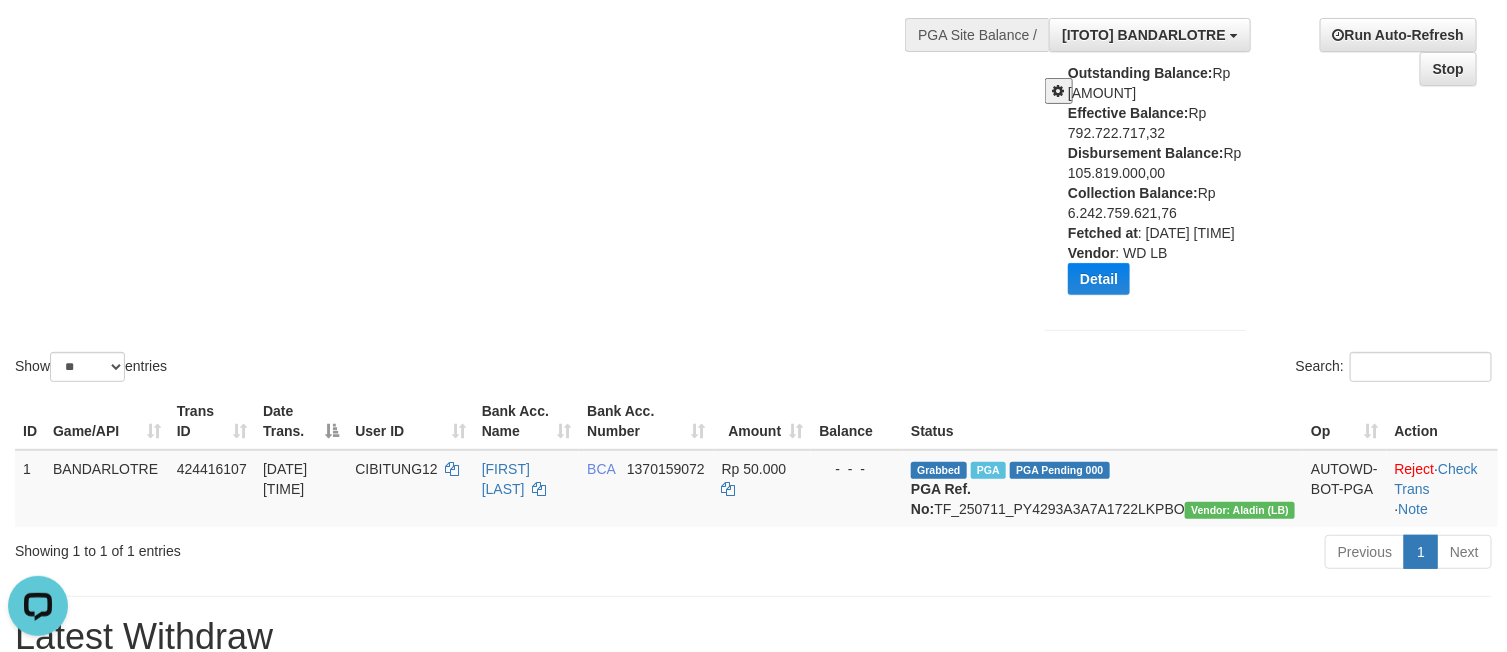 drag, startPoint x: 1416, startPoint y: 252, endPoint x: 1161, endPoint y: 279, distance: 256.4254 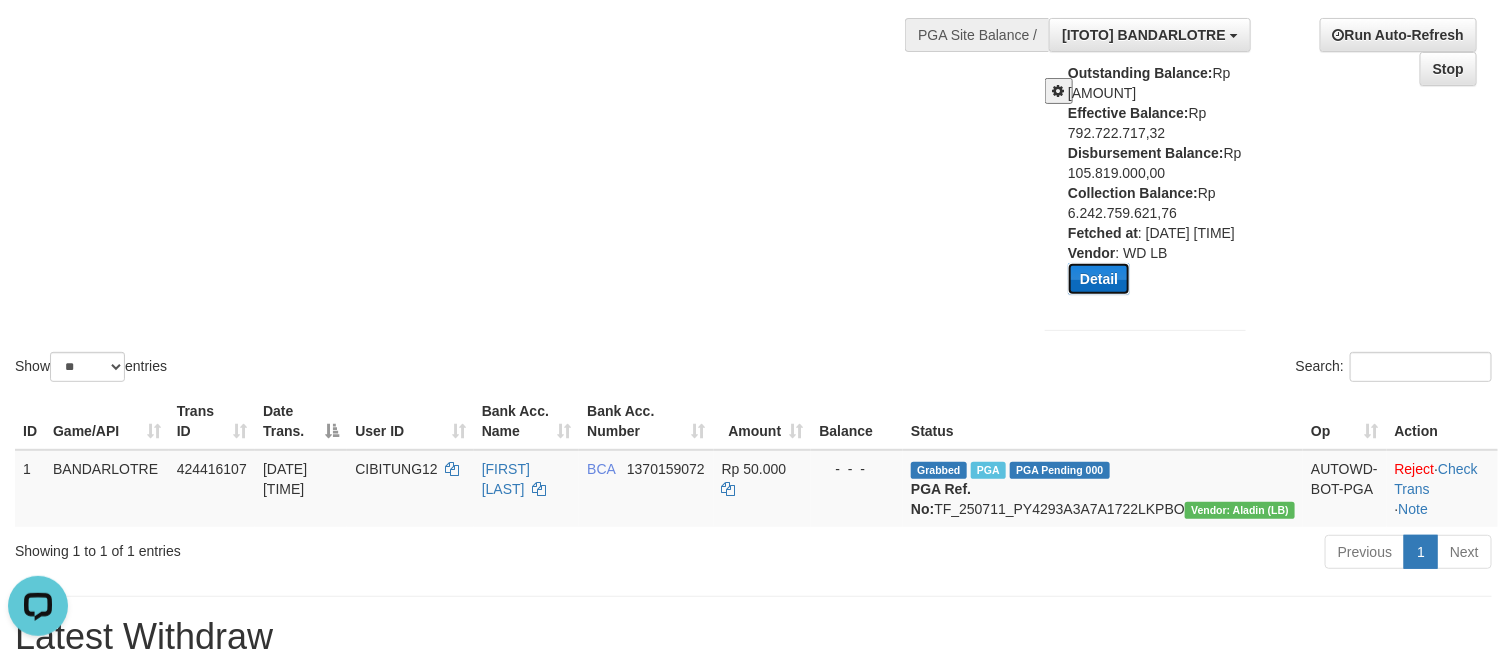 click on "Detail" at bounding box center (1099, 279) 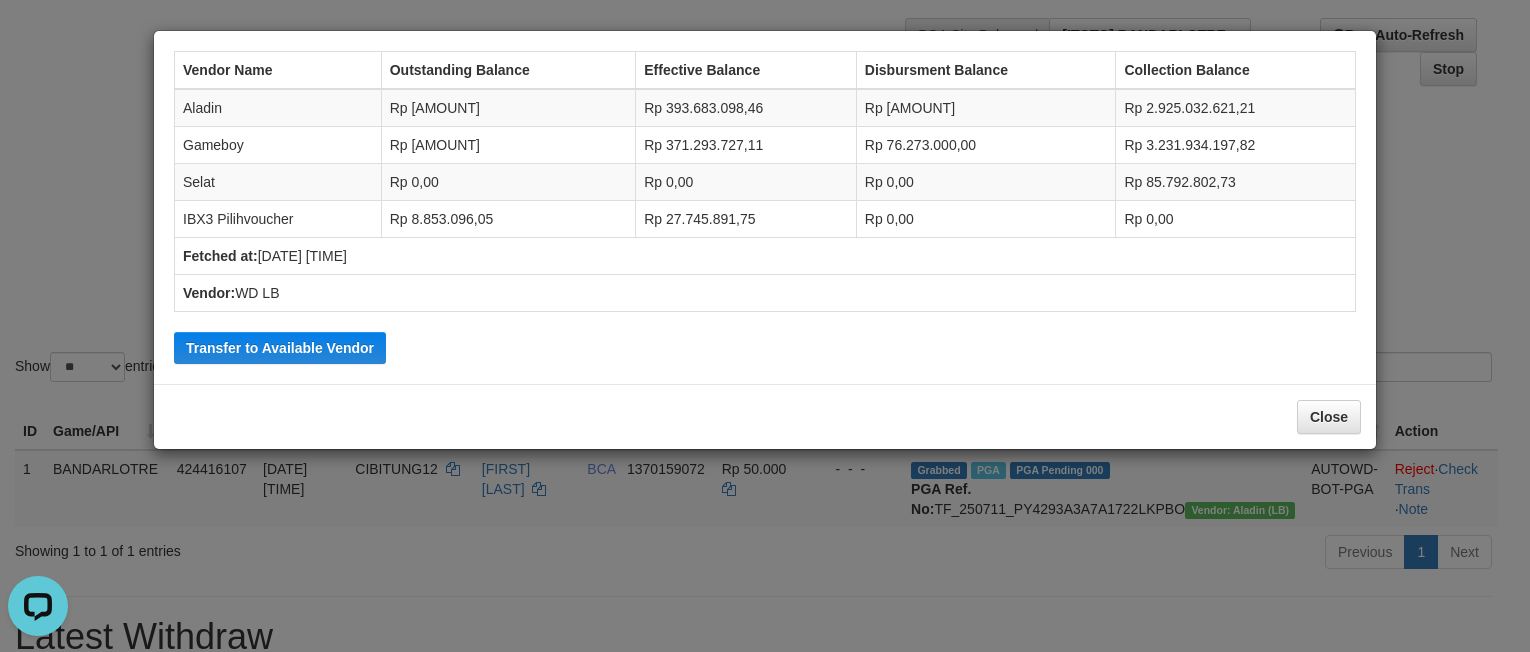 drag, startPoint x: 1393, startPoint y: 289, endPoint x: 1416, endPoint y: 292, distance: 23.194826 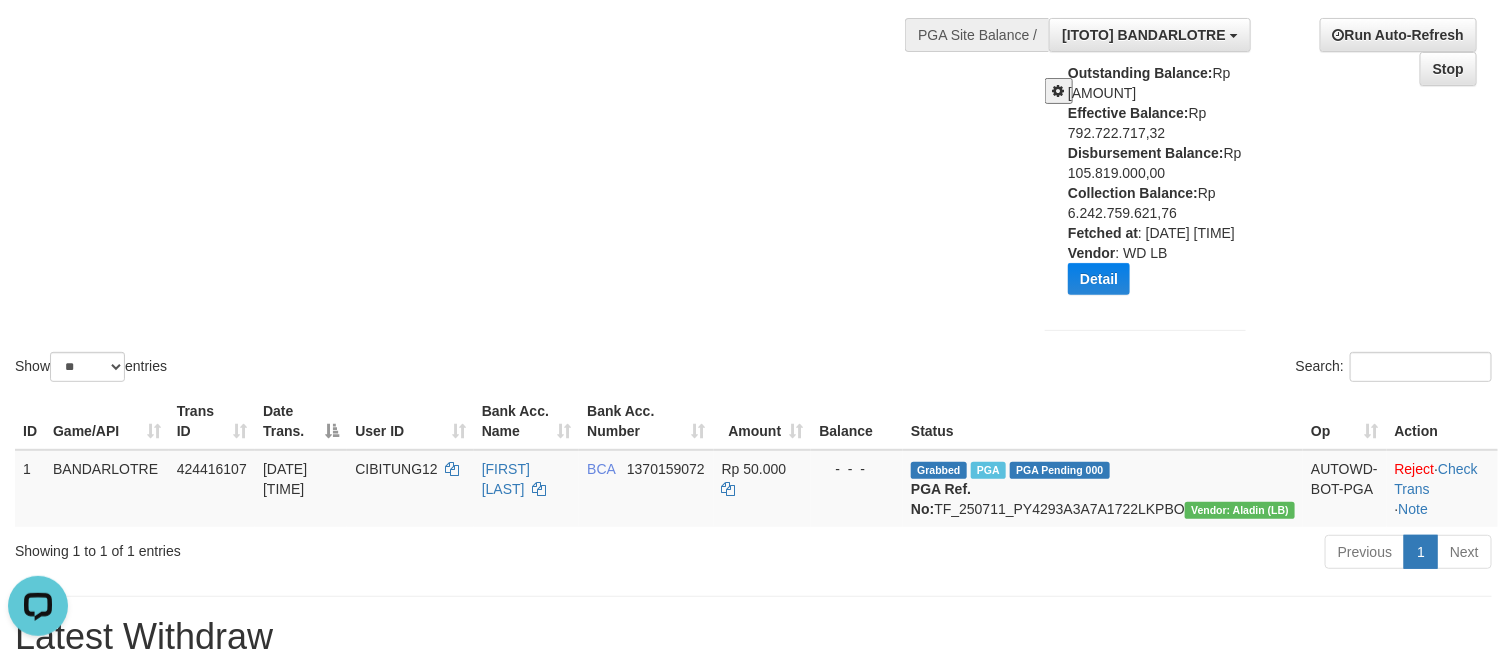 drag, startPoint x: 1468, startPoint y: 255, endPoint x: 1441, endPoint y: 255, distance: 27 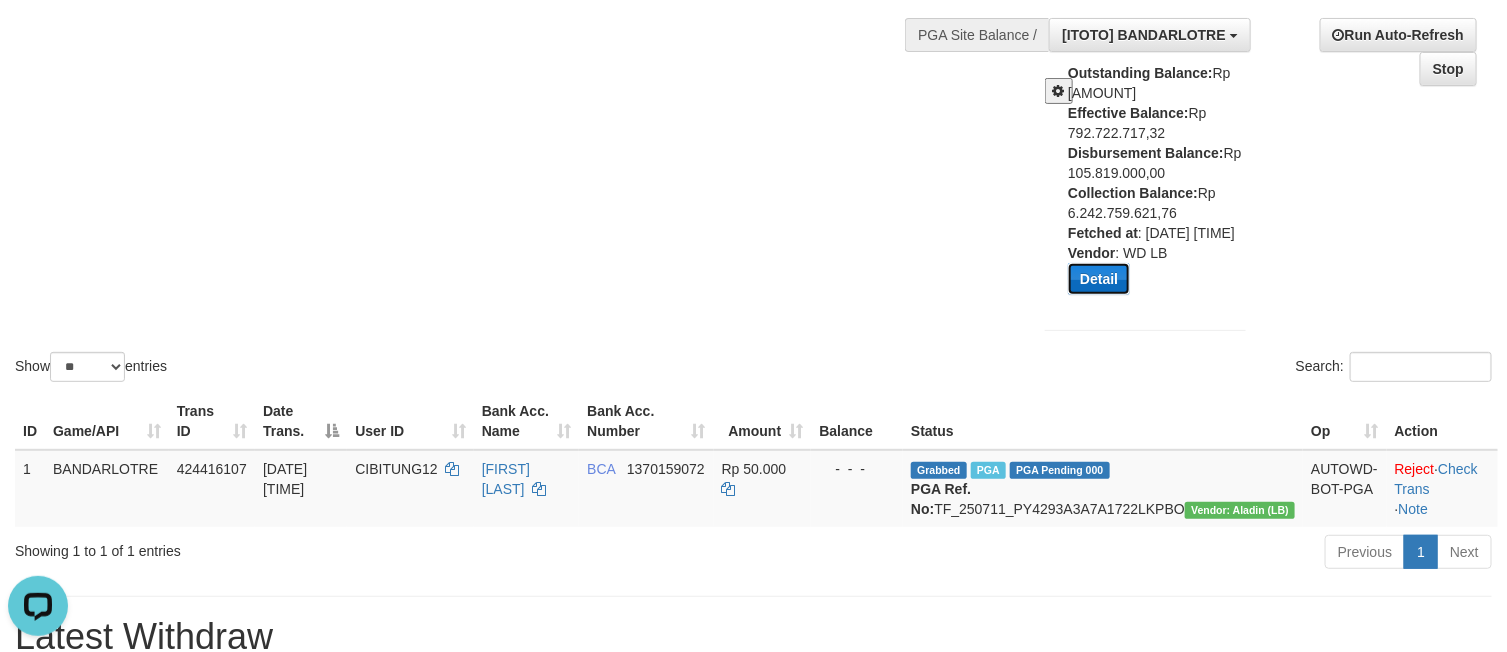 click on "Detail" at bounding box center [1099, 279] 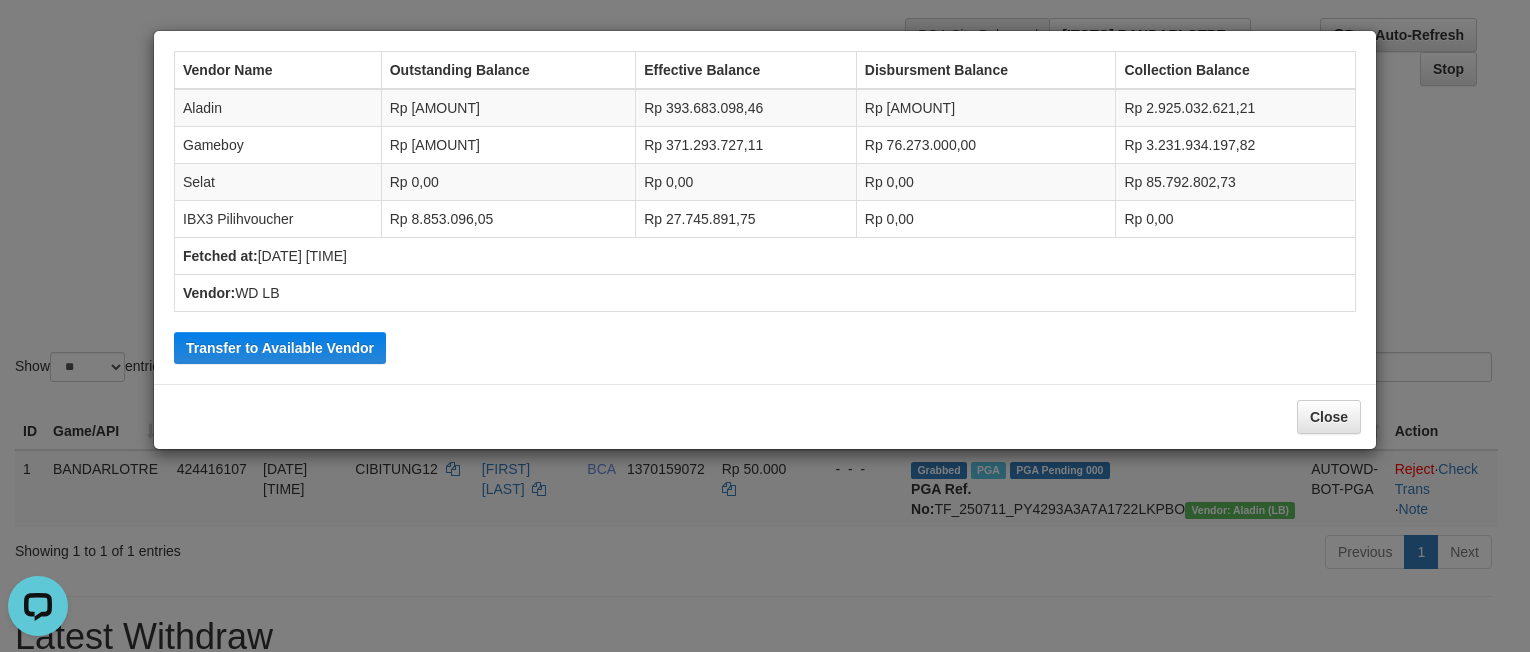 click on "Vendor Name
Outstanding Balance
Effective Balance
Disbursment Balance
Collection Balance
Aladin
Rp [AMOUNT]
Rp [AMOUNT]
Rp [AMOUNT]
Rp [AMOUNT]
Gameboy
Rp [AMOUNT]
Rp [AMOUNT]
Rp [AMOUNT]
Rp [AMOUNT]
Selat
Rp [AMOUNT]
Rp [AMOUNT]
Rp [AMOUNT]
Rp [AMOUNT]
IBX3 Pilihvoucher
Rp [AMOUNT]
Rp [AMOUNT]
Rp [AMOUNT]" at bounding box center [765, 326] 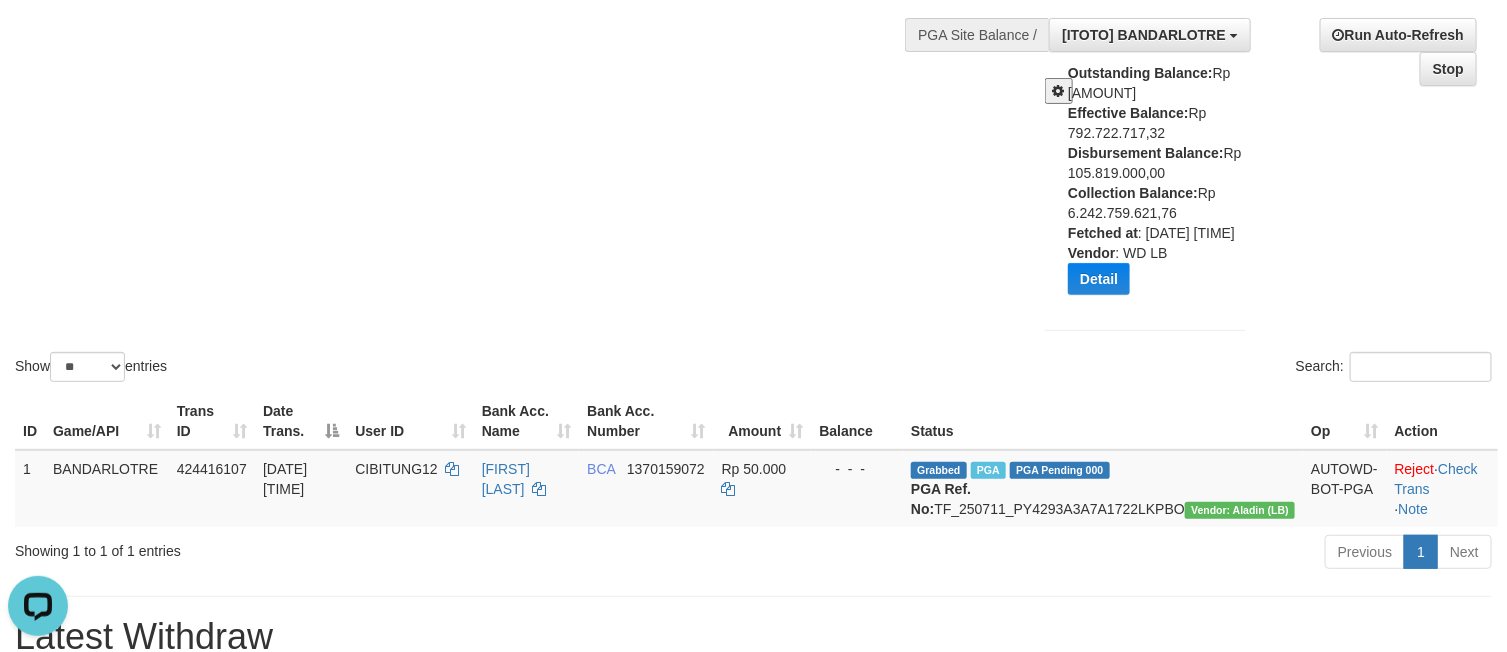 click at bounding box center (1059, 91) 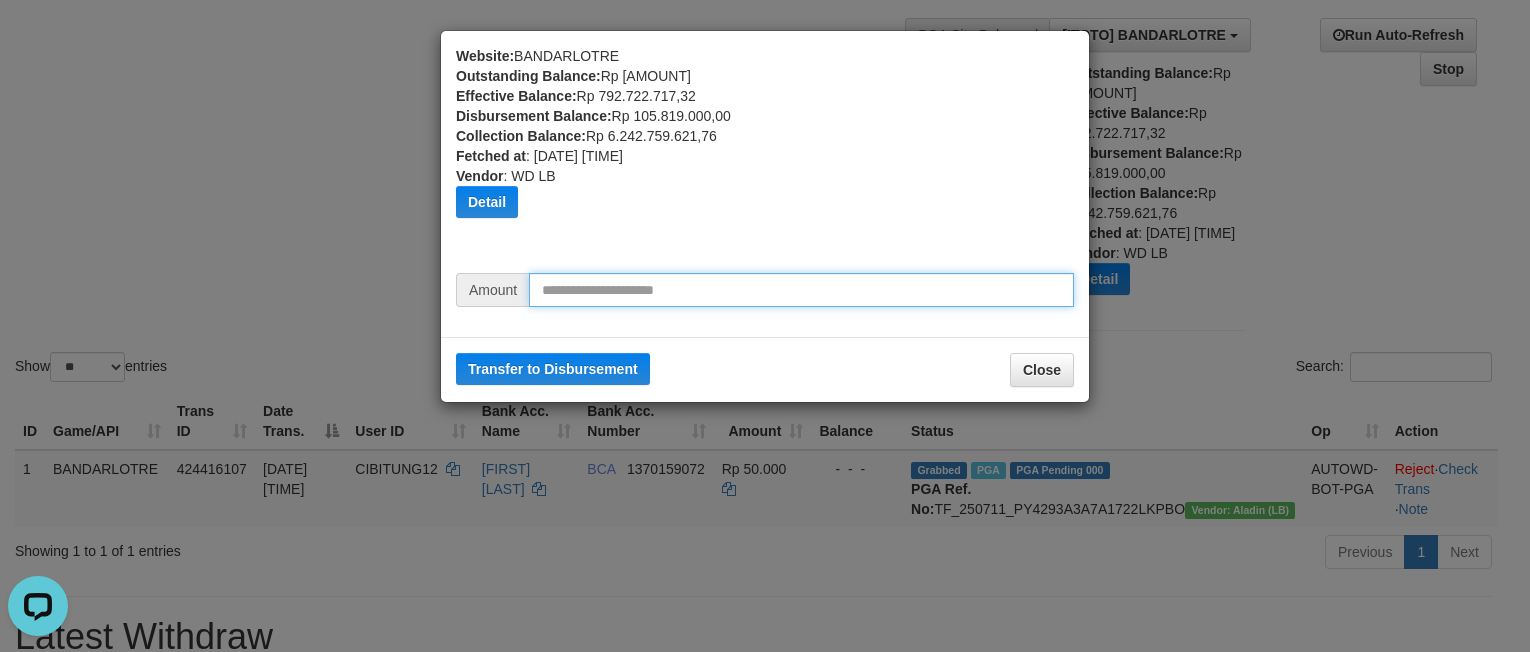 click at bounding box center (801, 290) 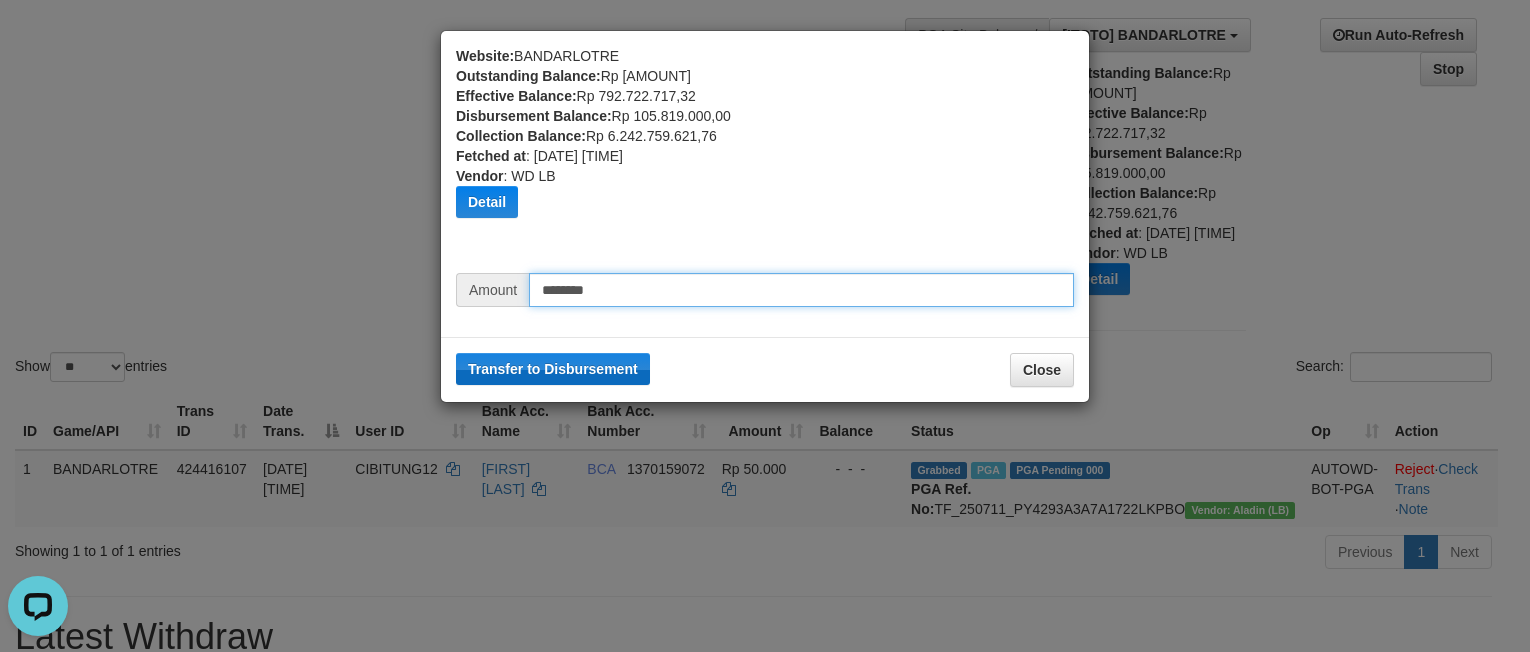 type on "********" 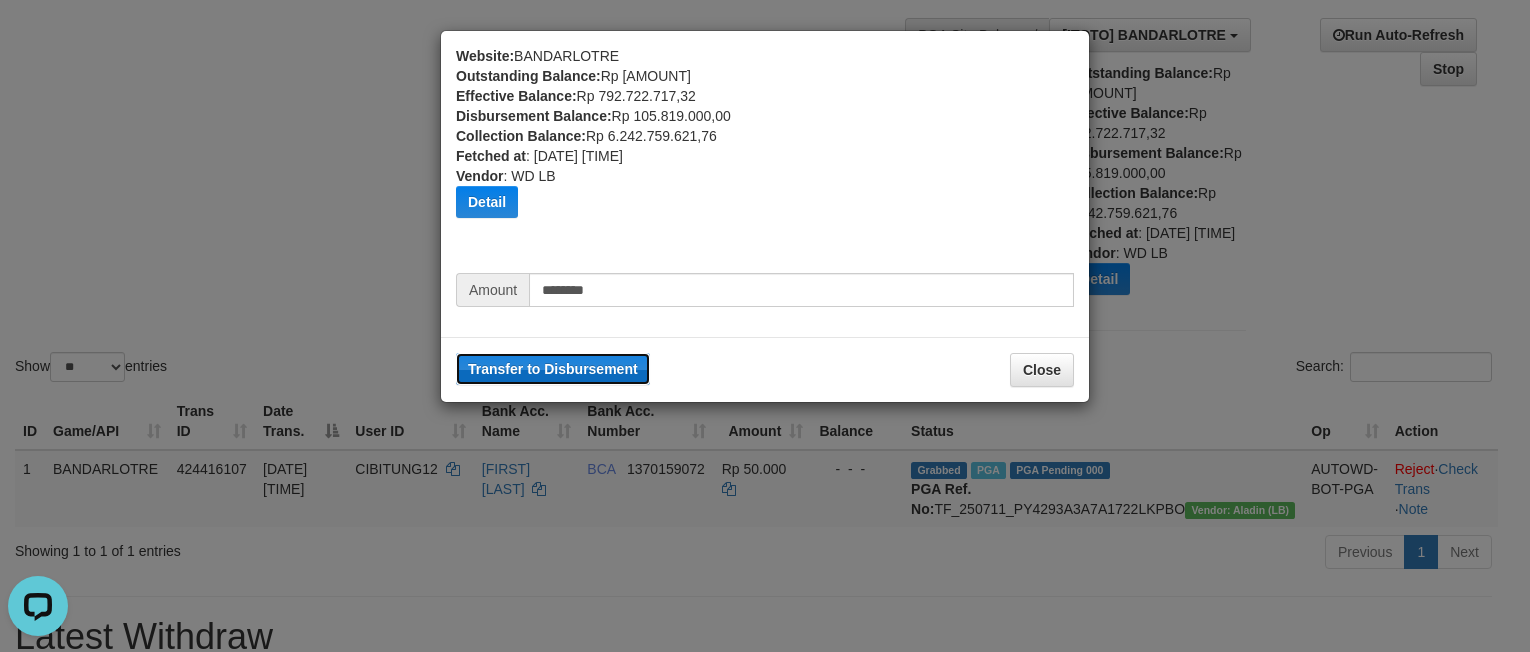 click on "Transfer to Disbursement" at bounding box center (553, 369) 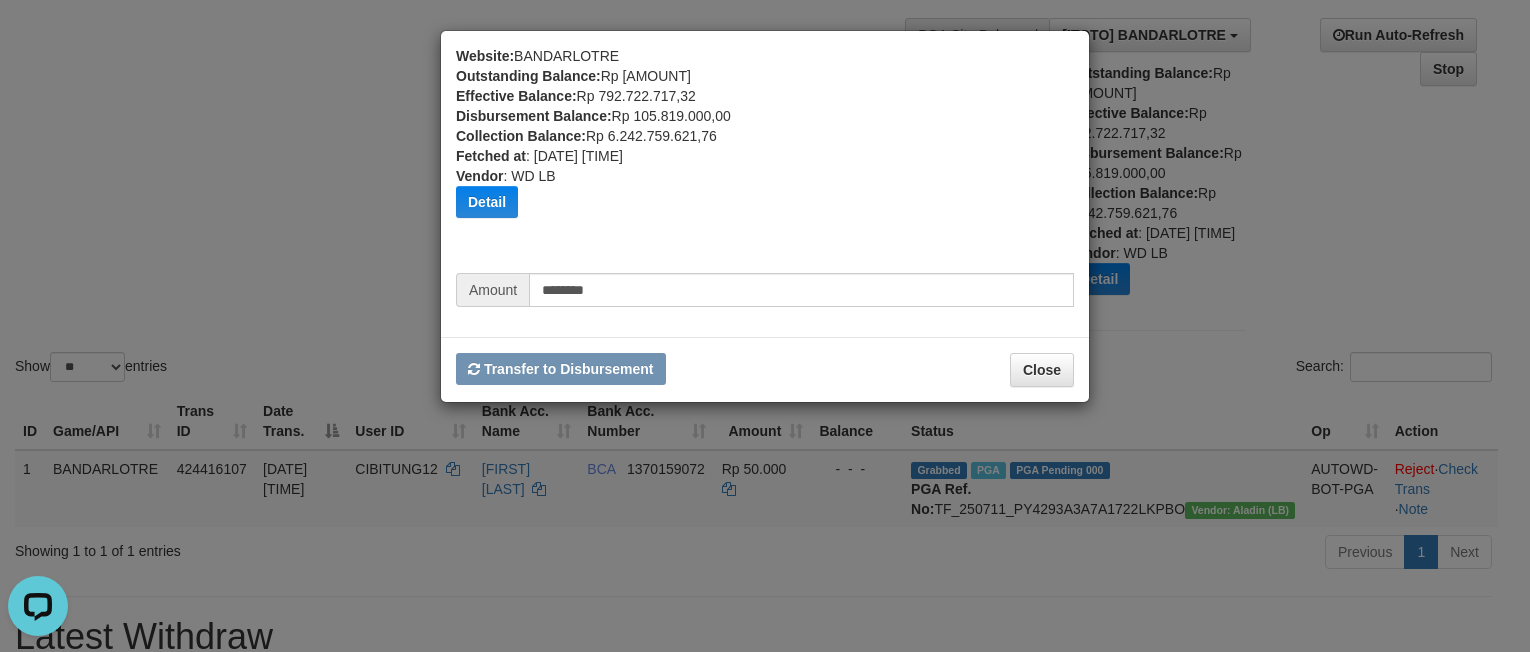 type 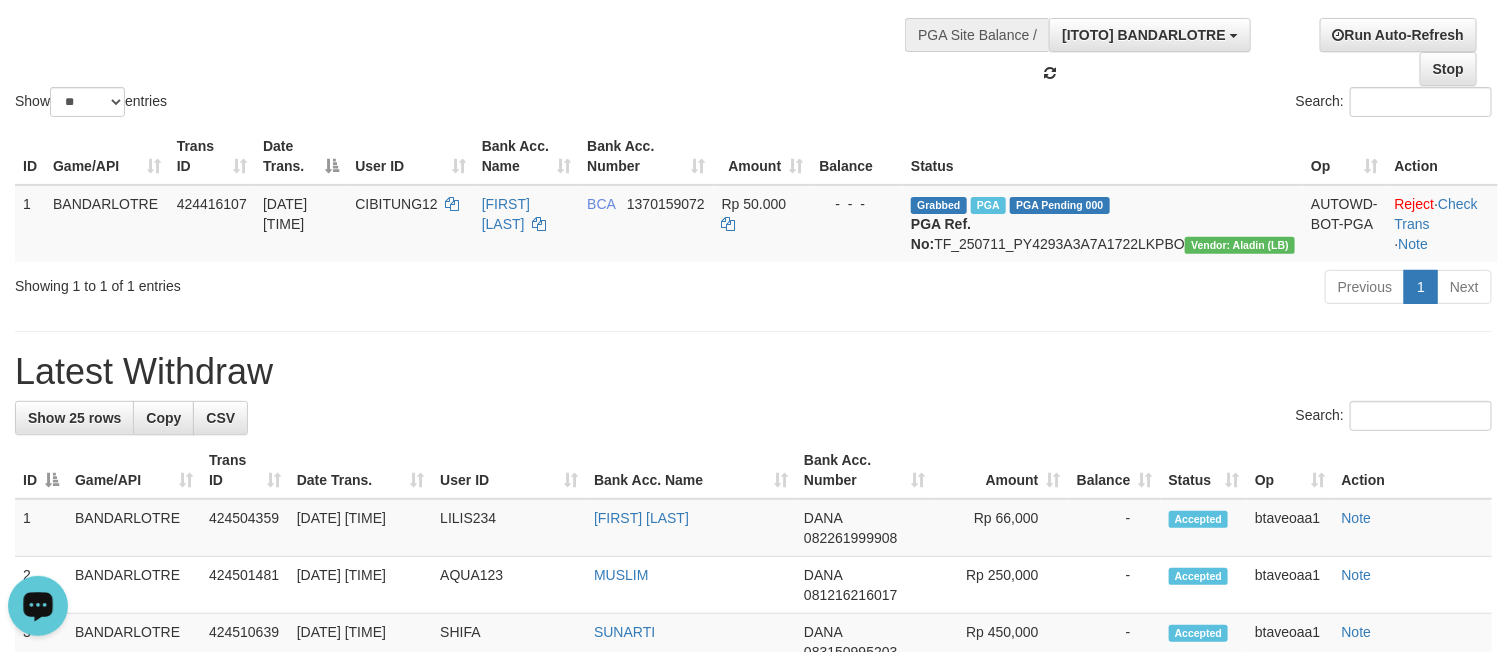 click at bounding box center [38, 604] 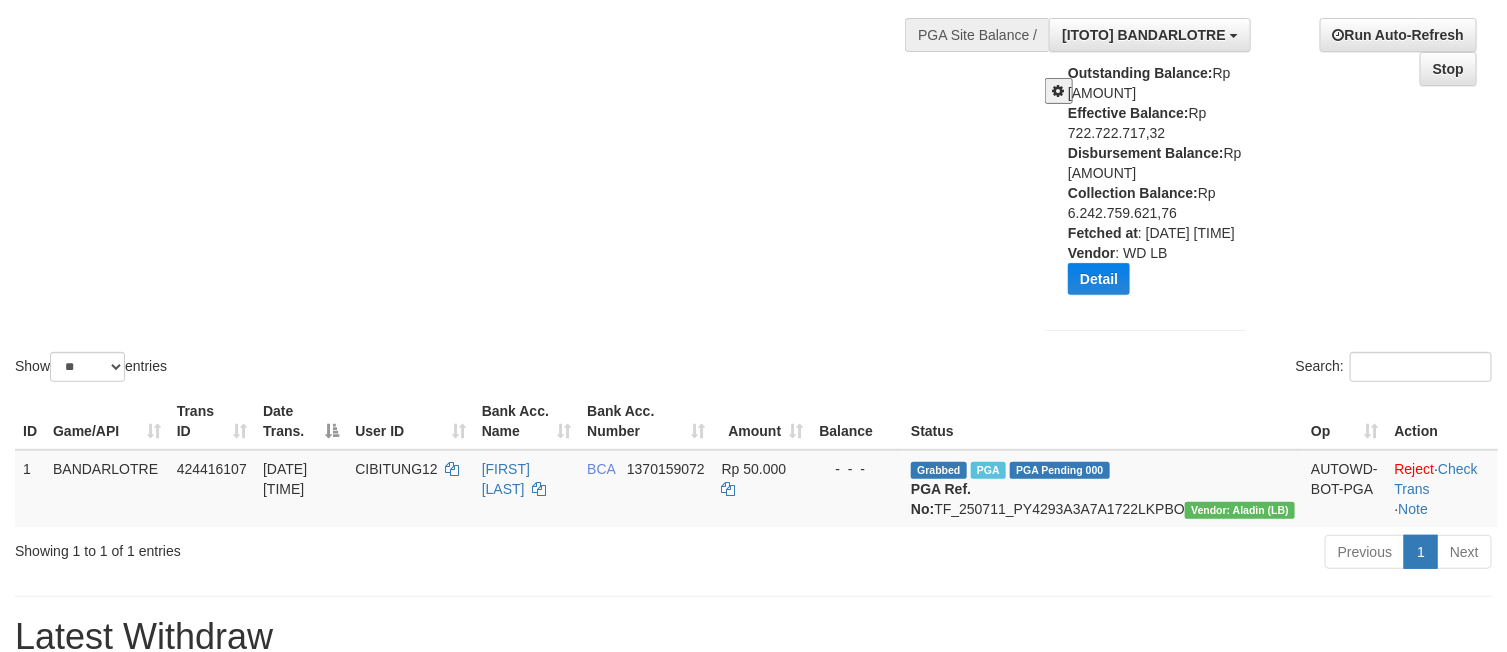 click on "Show  ** ** ** ***  entries Search:" at bounding box center [753, 144] 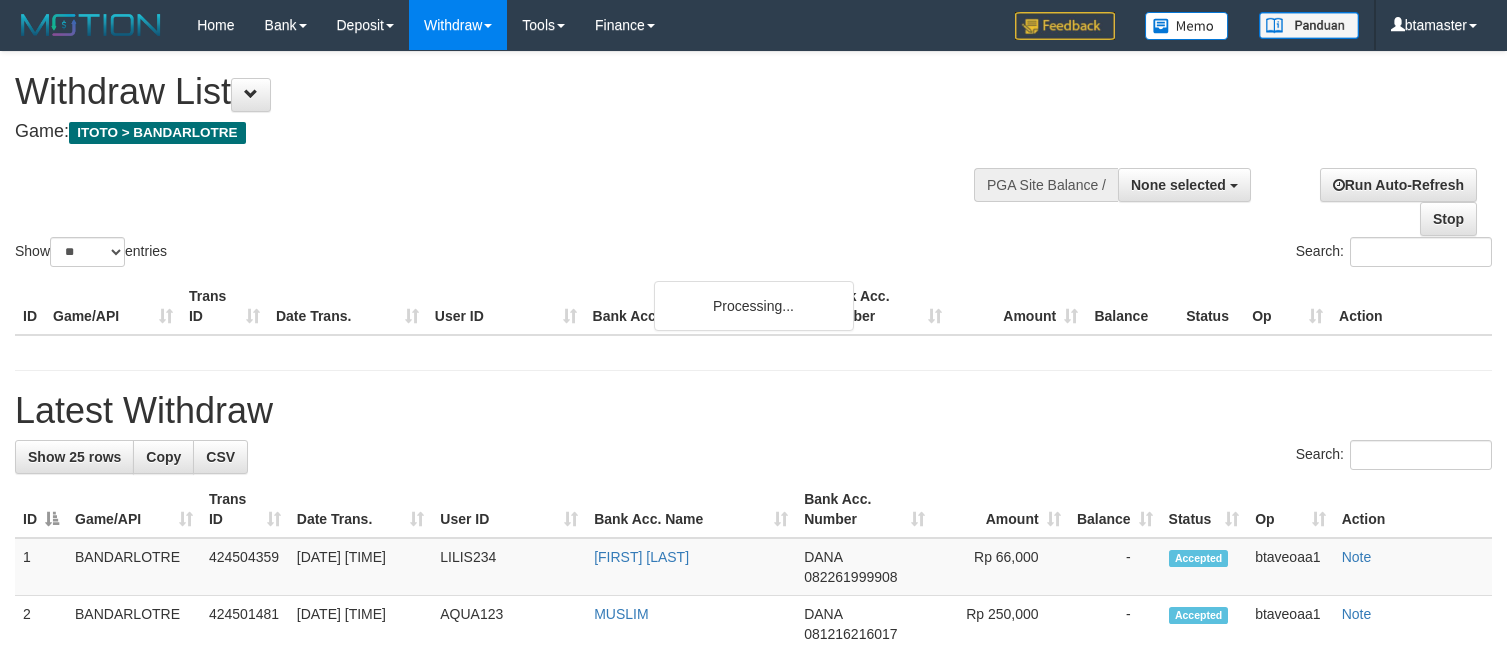 select 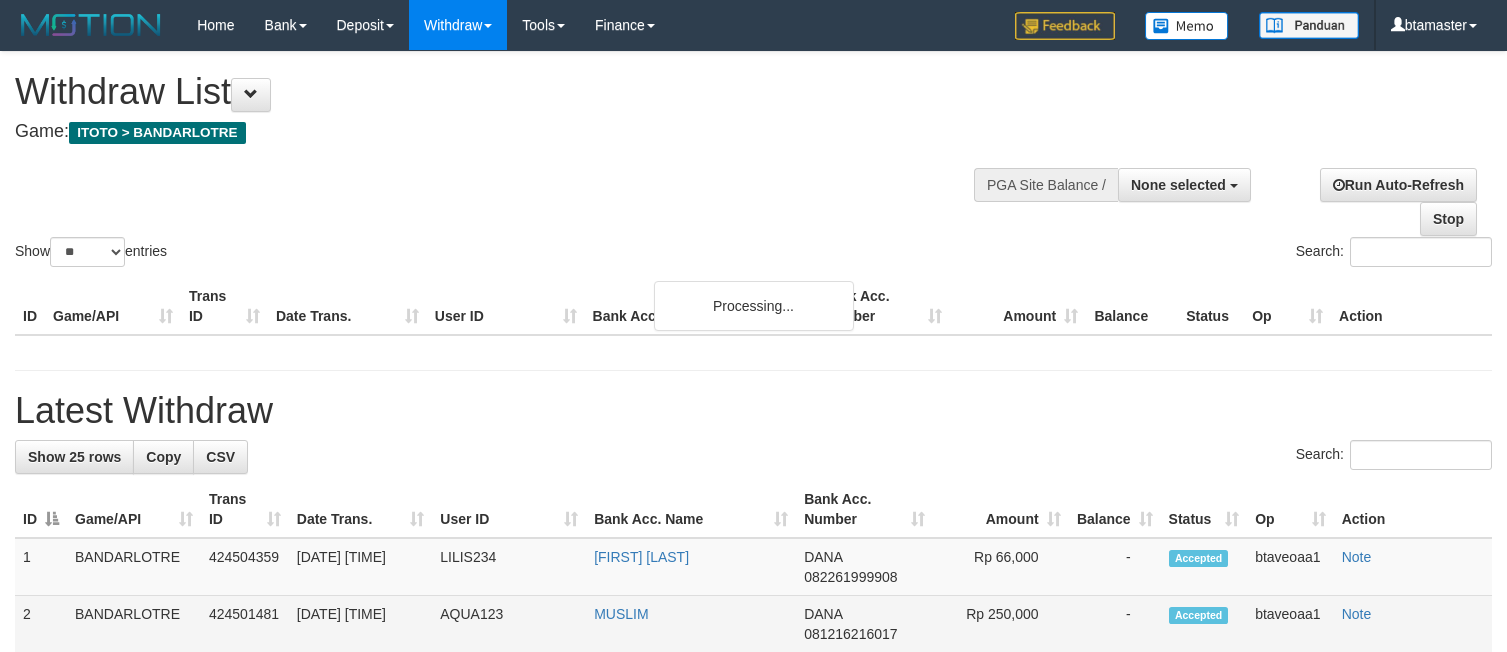 scroll, scrollTop: 150, scrollLeft: 0, axis: vertical 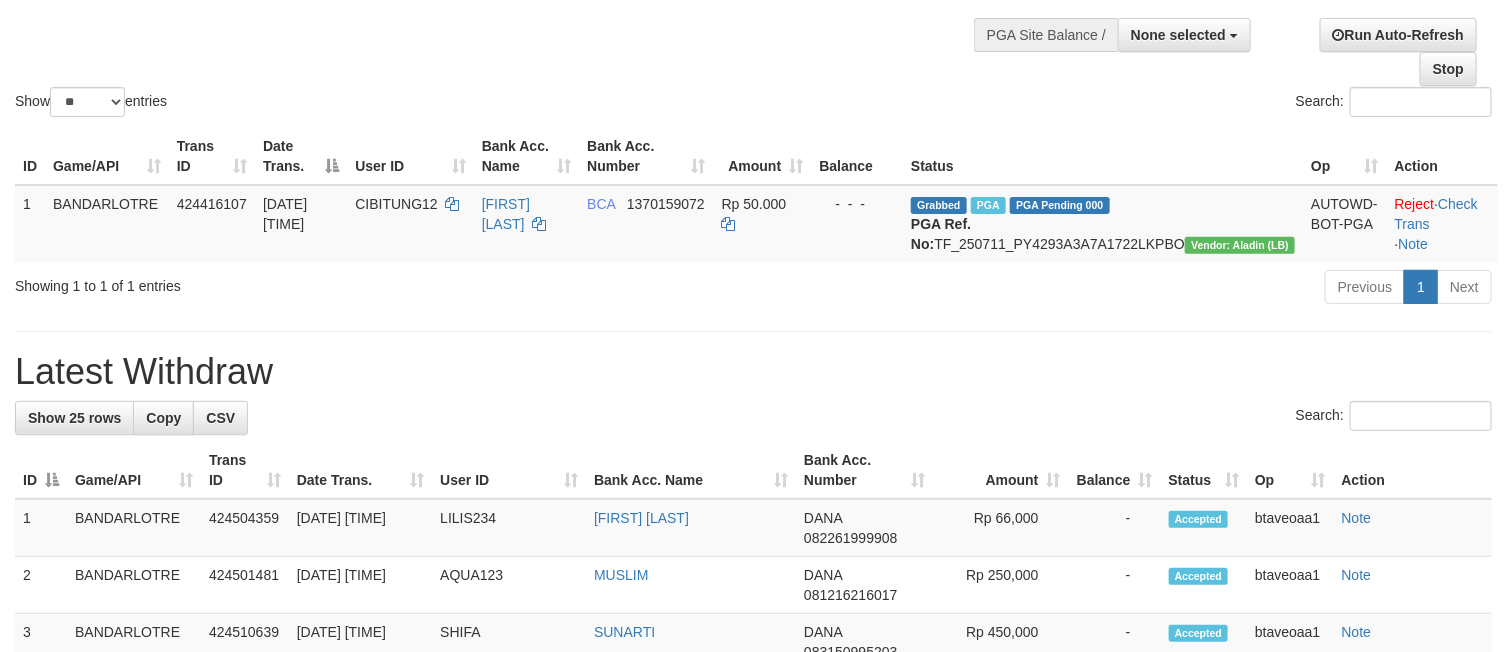 drag, startPoint x: 1390, startPoint y: 127, endPoint x: 1294, endPoint y: 109, distance: 97.67292 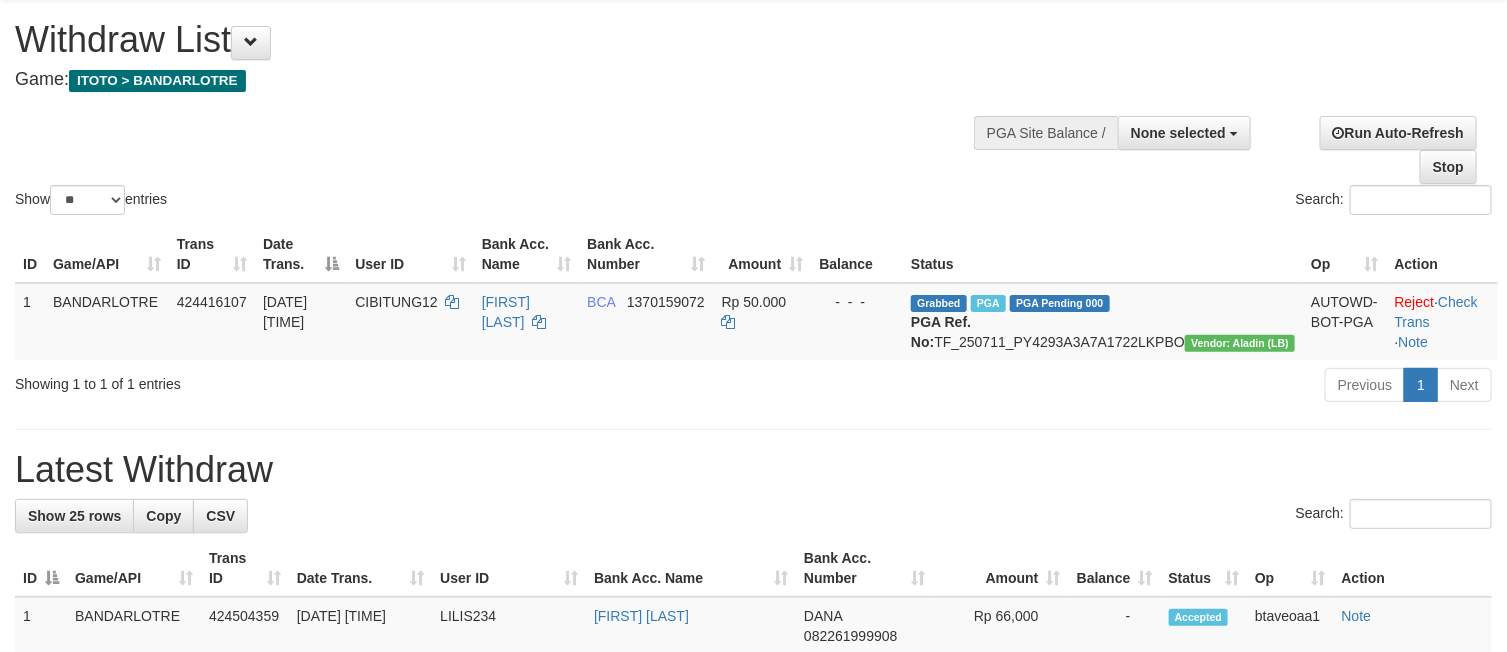 scroll, scrollTop: 0, scrollLeft: 0, axis: both 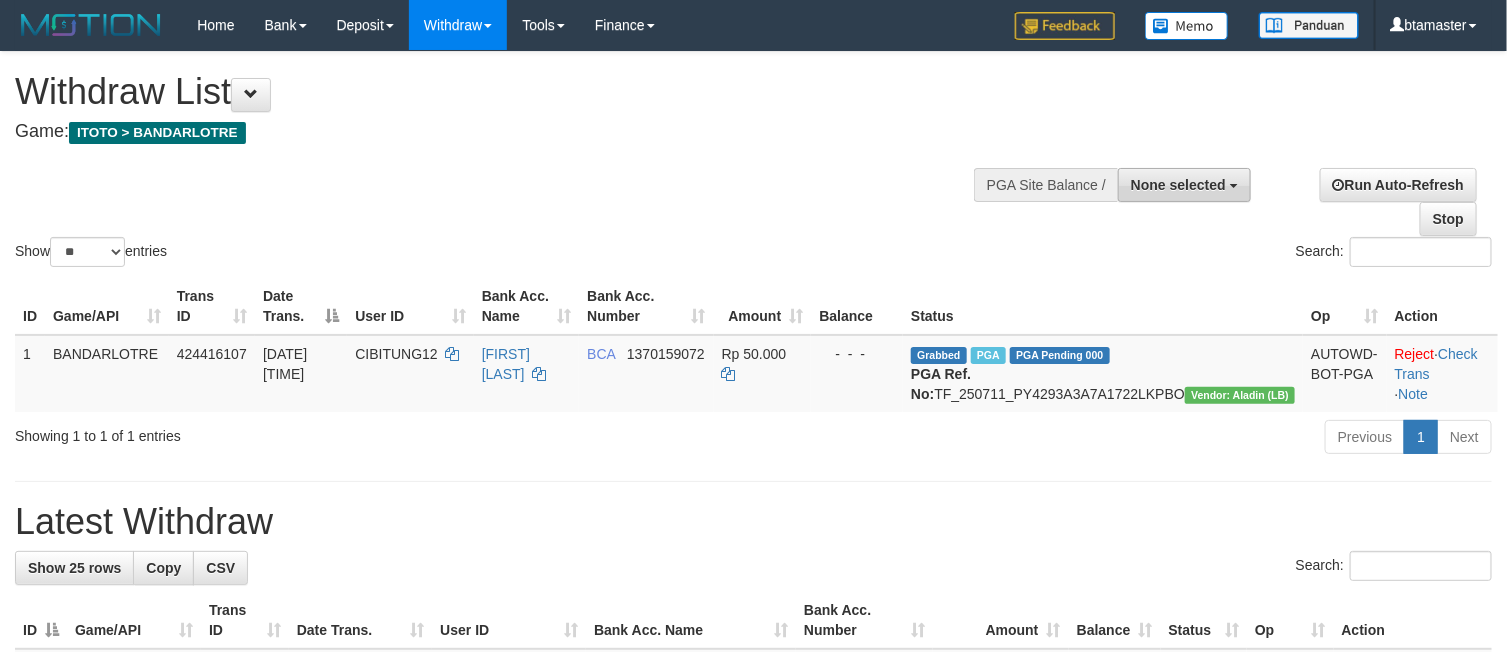 click on "None selected" at bounding box center (1178, 185) 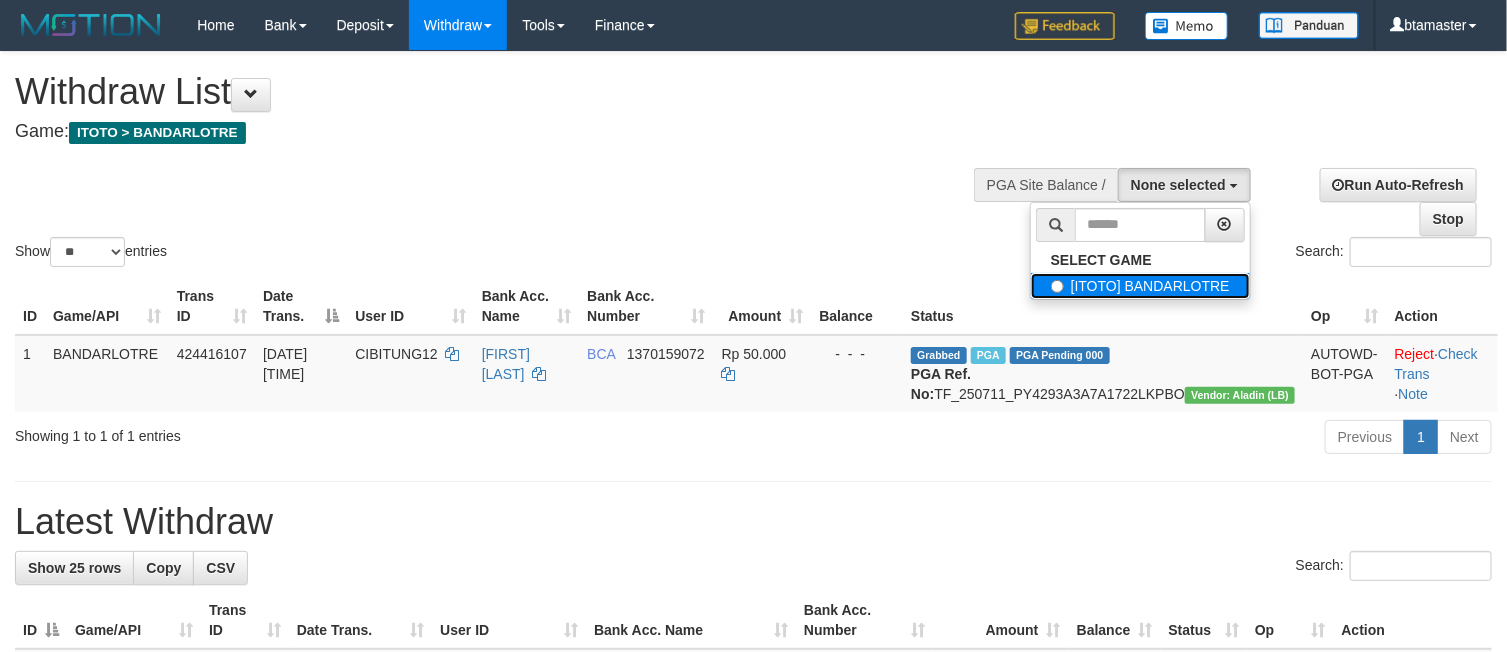 click on "[ITOTO] BANDARLOTRE" at bounding box center (1140, 286) 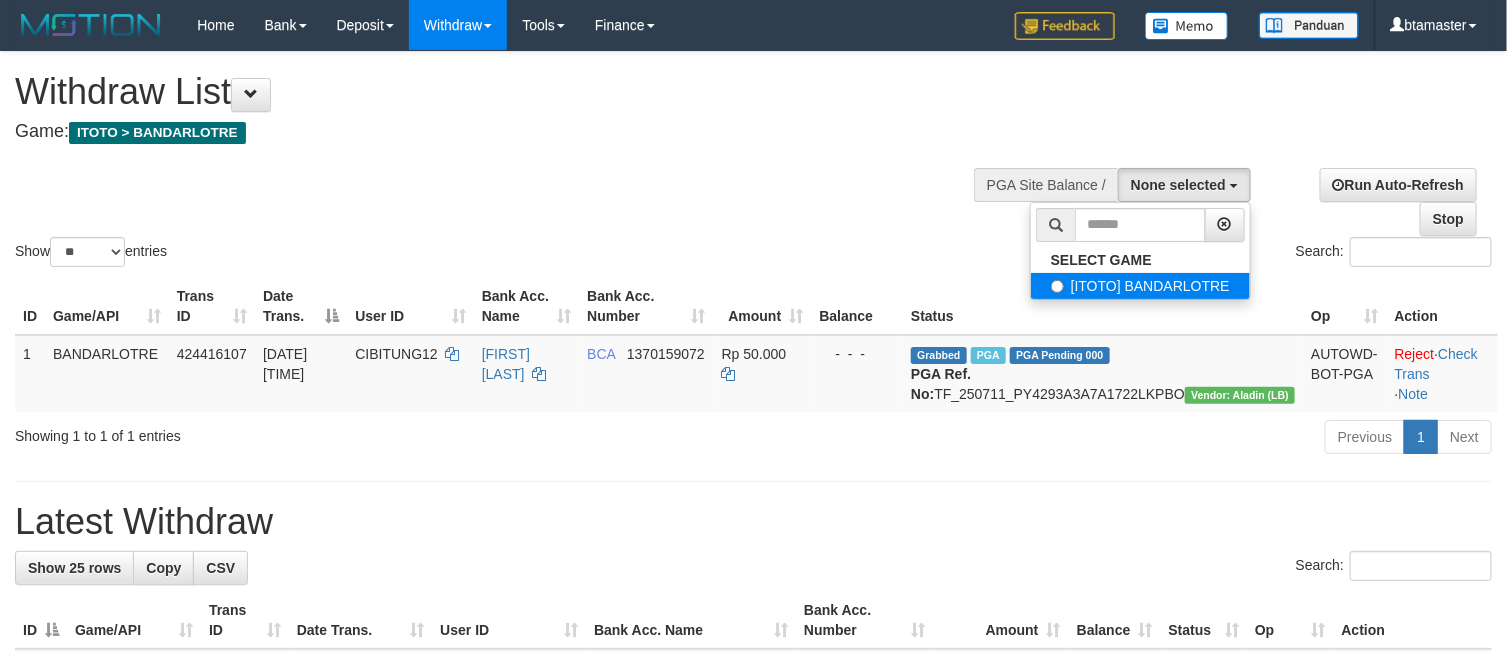 select on "****" 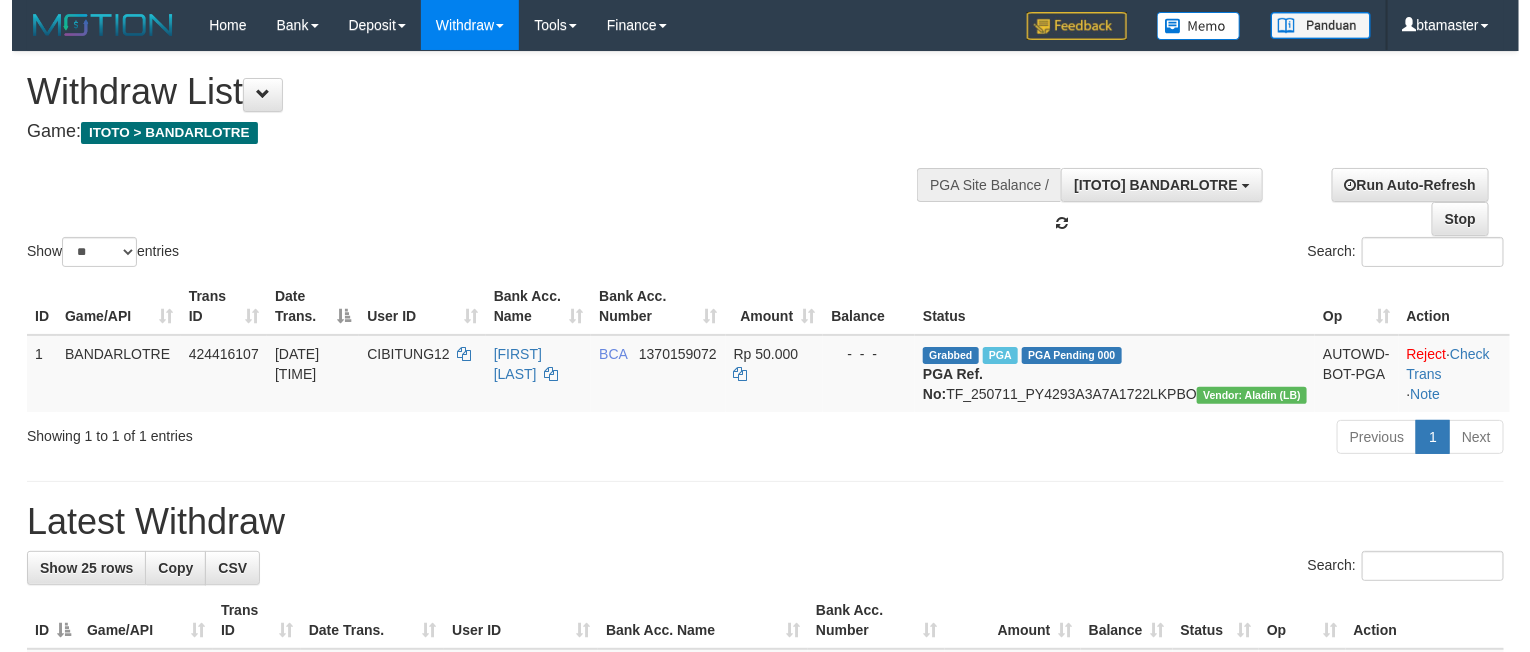 scroll, scrollTop: 18, scrollLeft: 0, axis: vertical 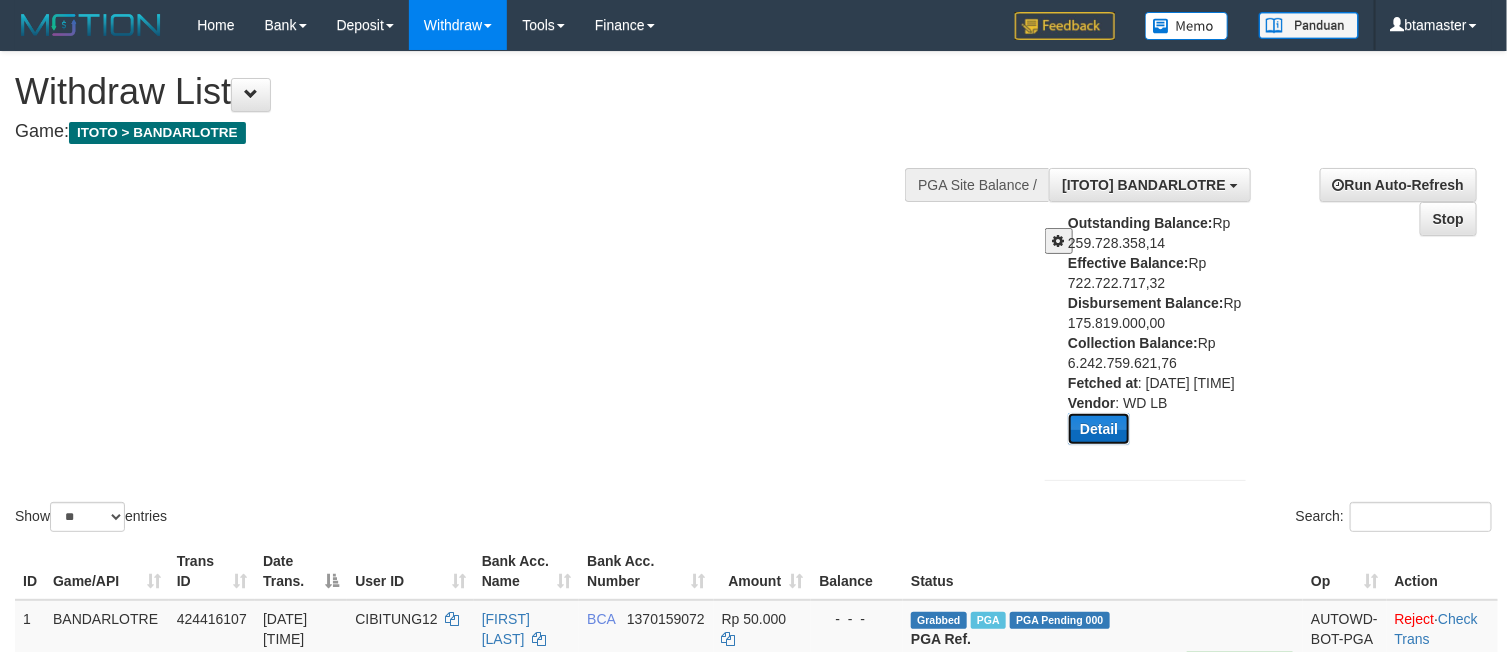 click on "Detail" at bounding box center (1099, 429) 